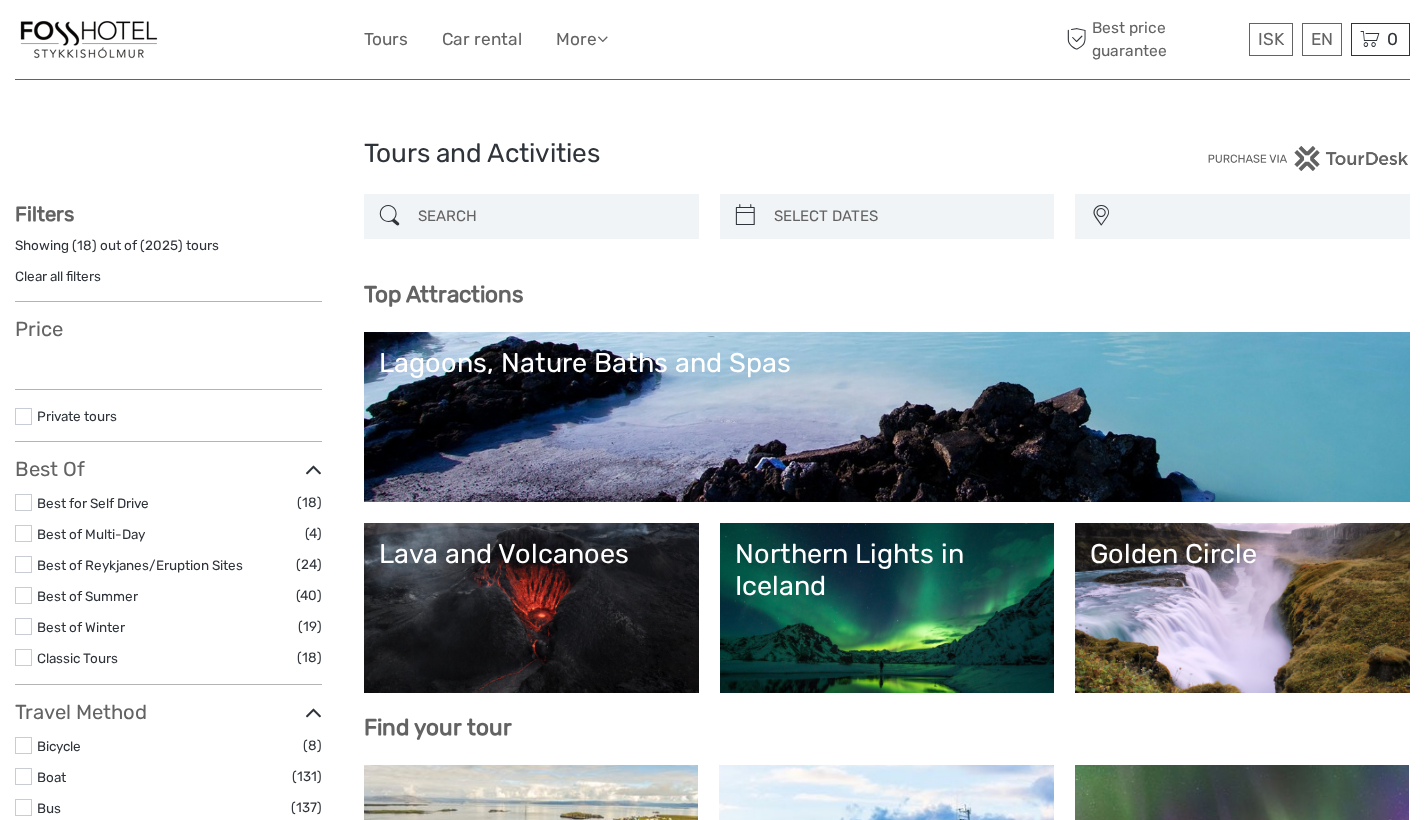 select 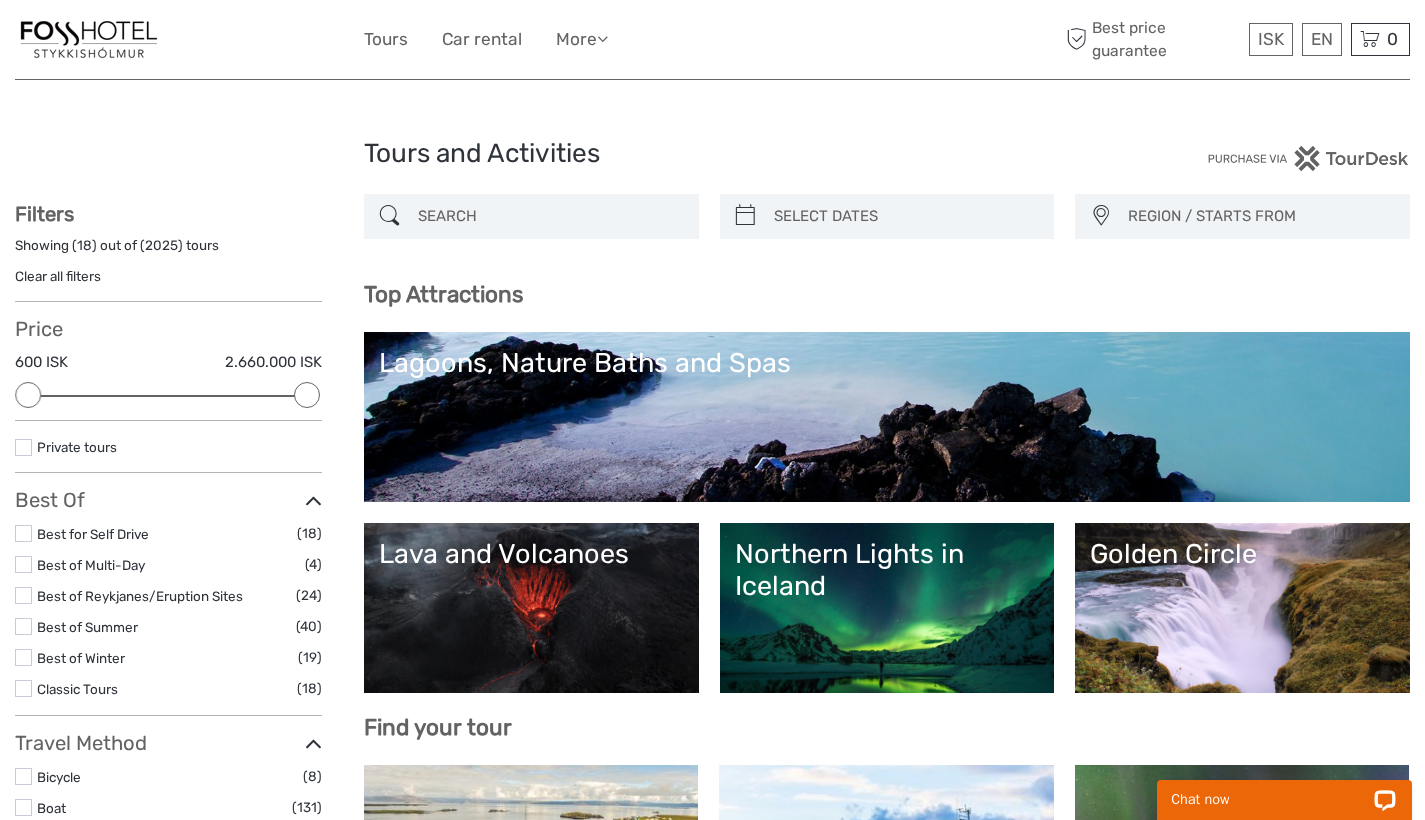 scroll, scrollTop: 0, scrollLeft: 0, axis: both 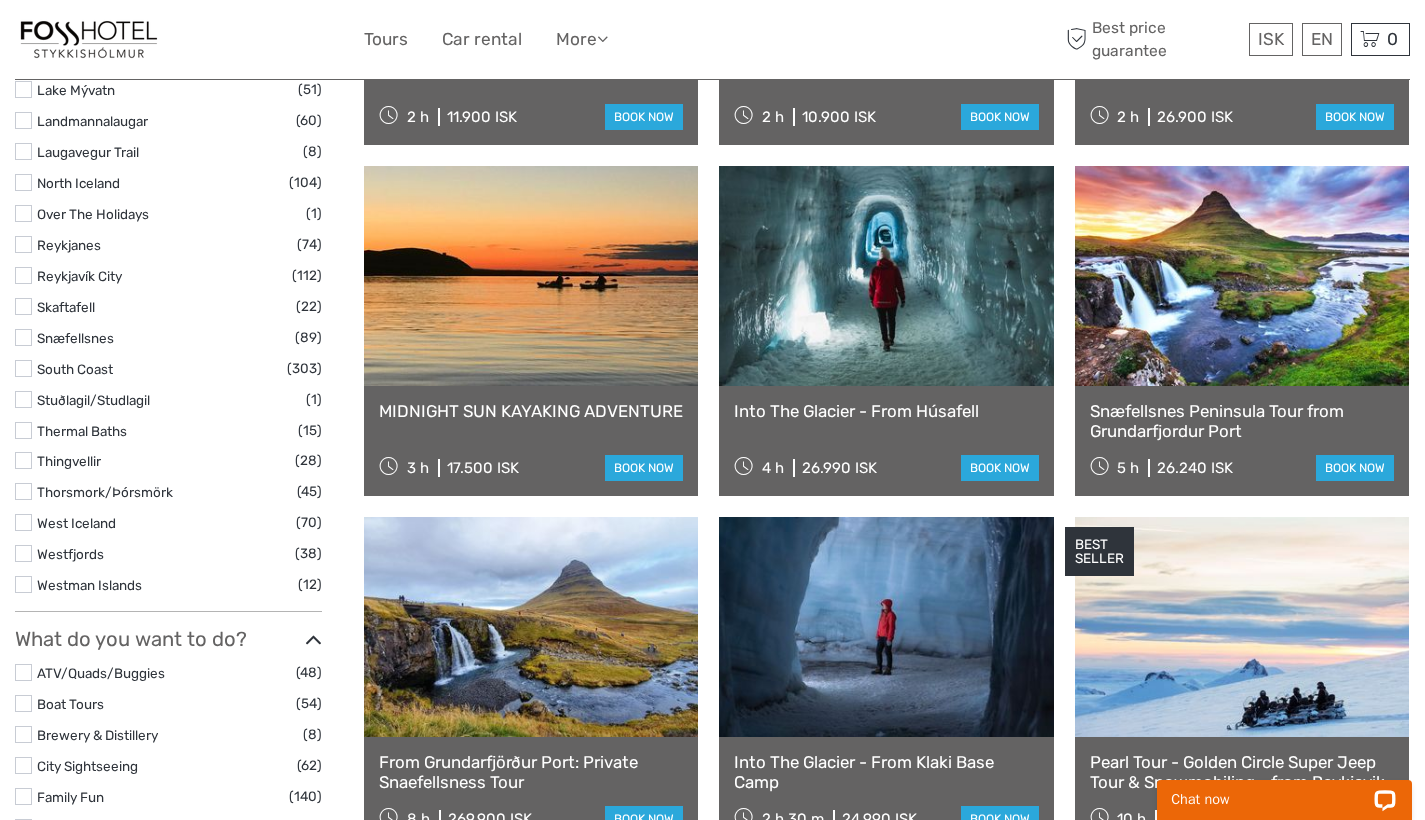 click at bounding box center [23, 522] 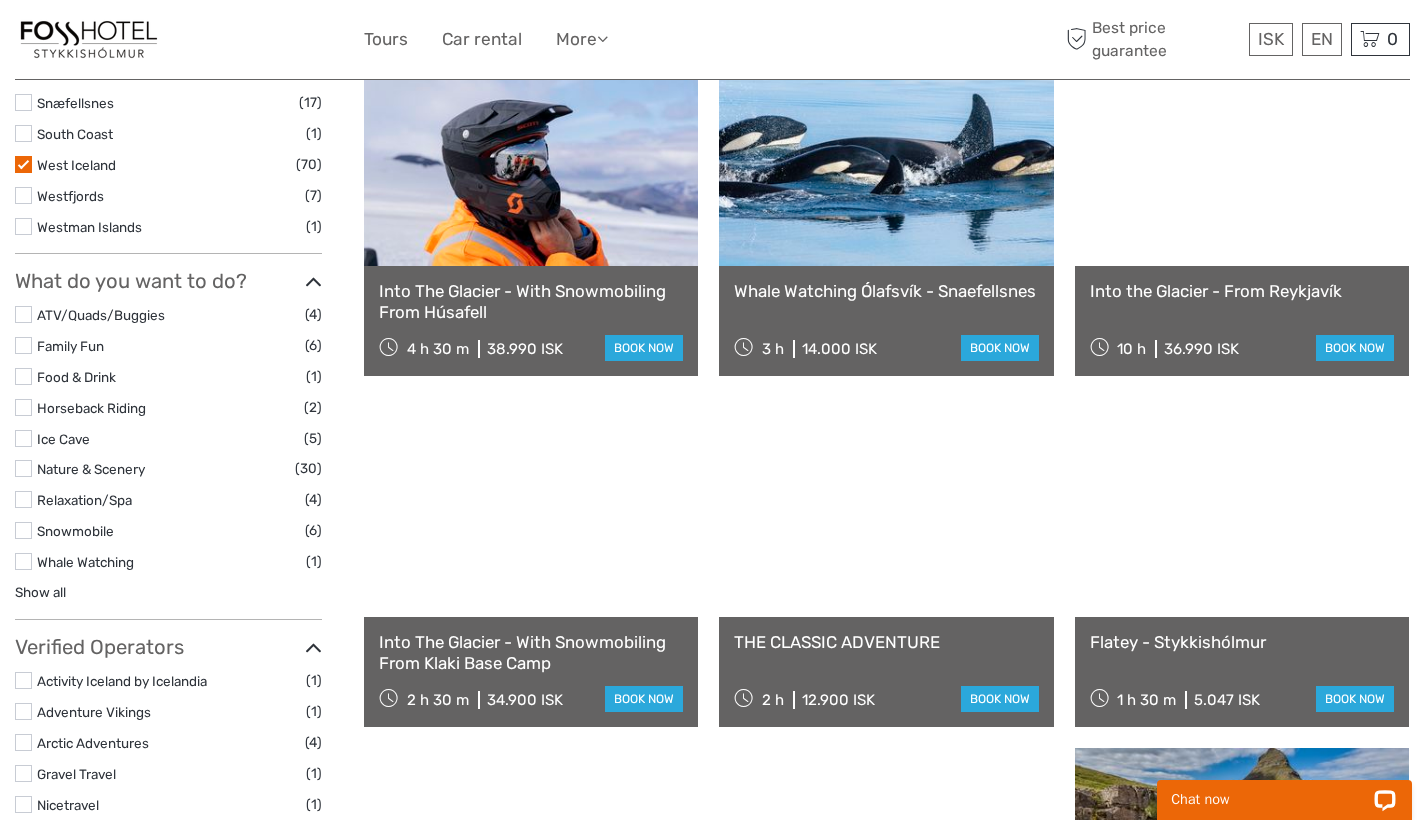 scroll, scrollTop: 985, scrollLeft: 0, axis: vertical 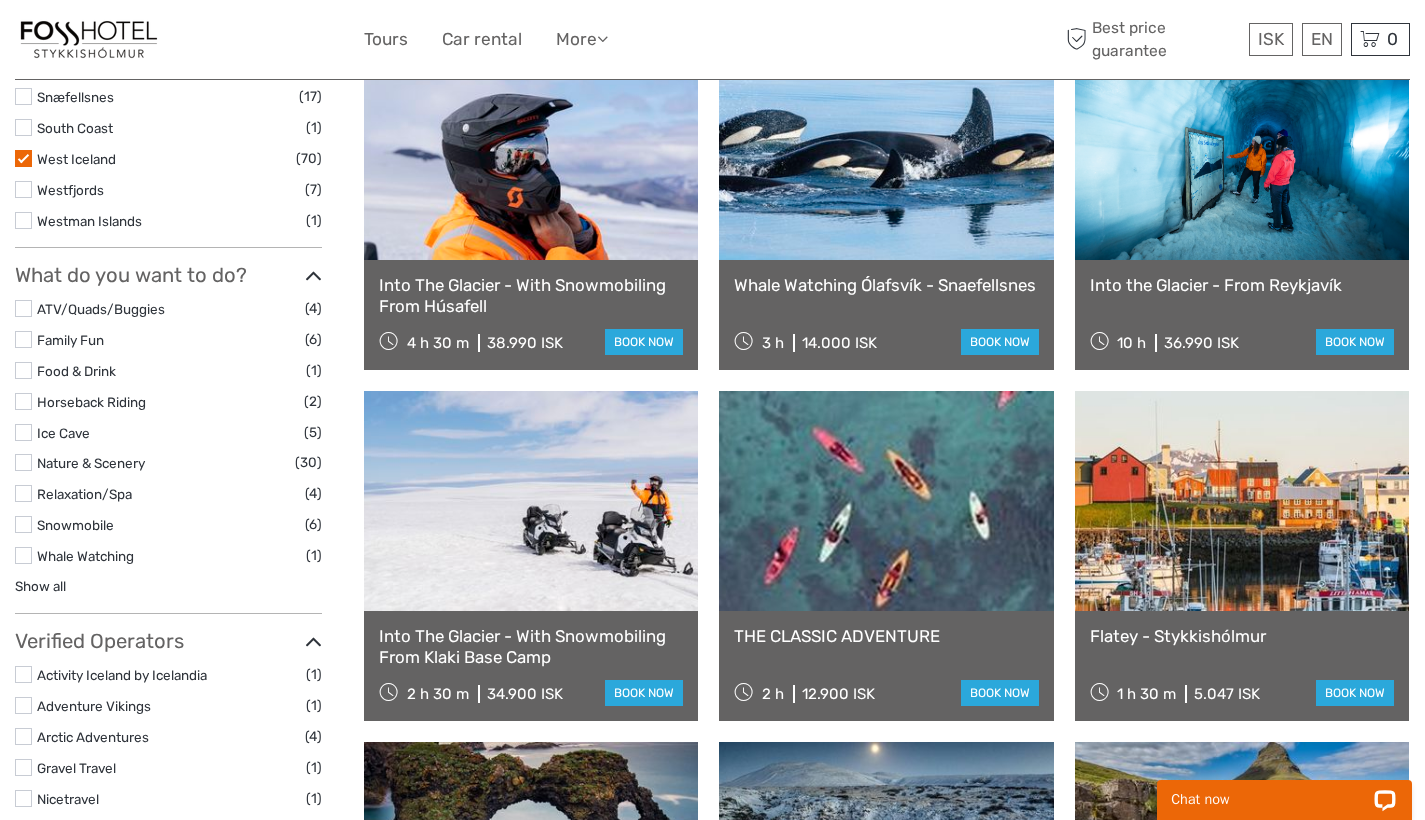 click at bounding box center (23, 493) 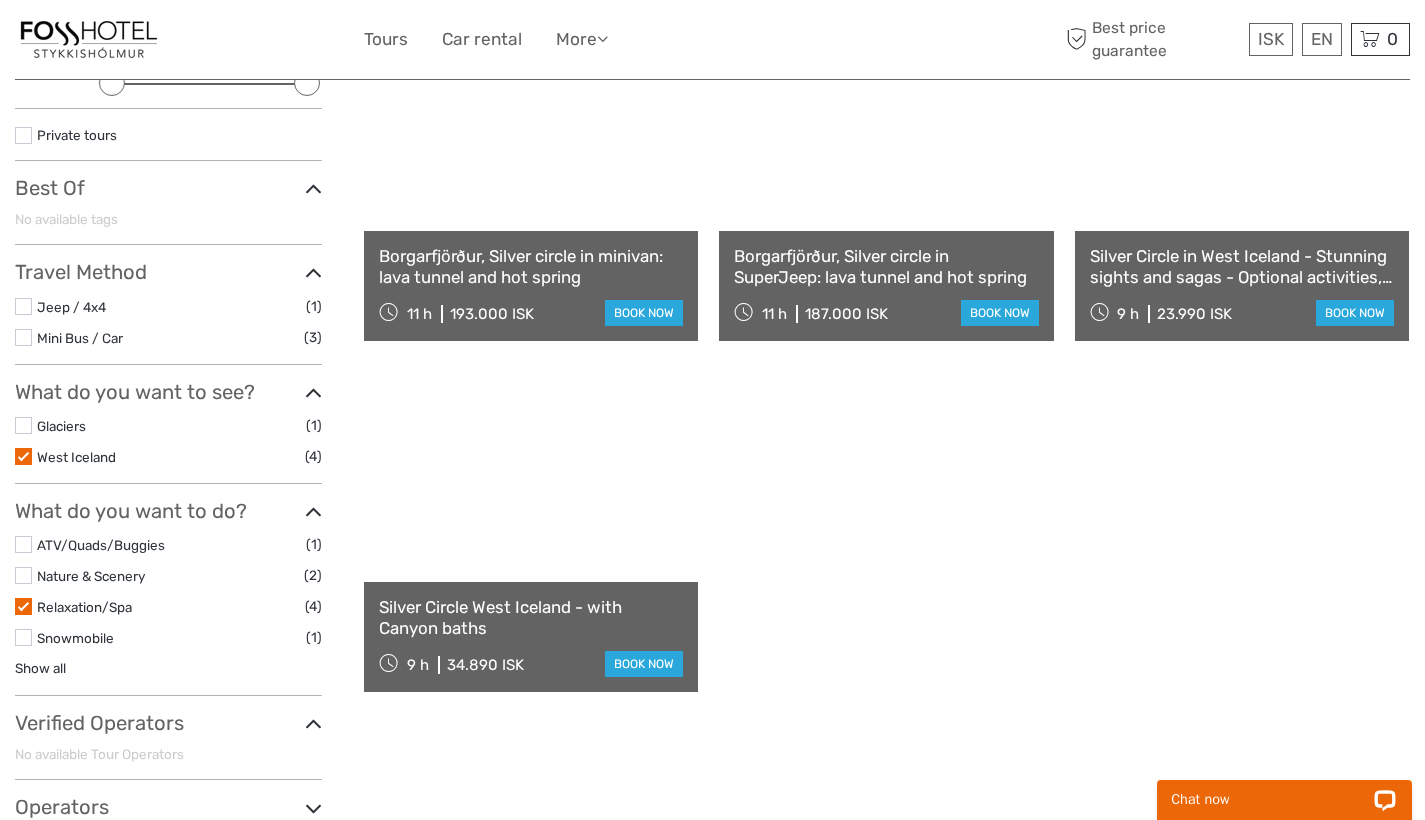 scroll, scrollTop: 284, scrollLeft: 0, axis: vertical 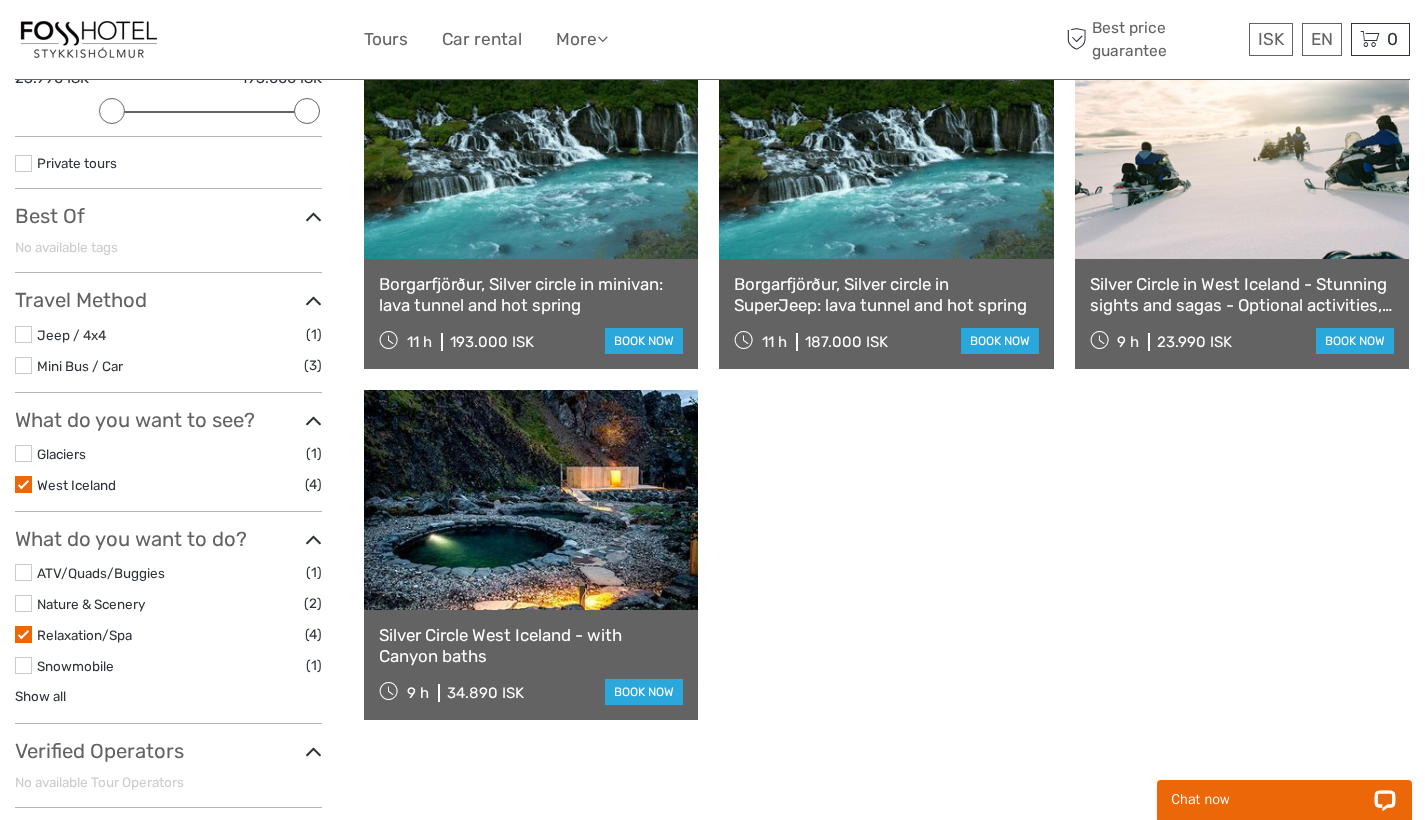 click at bounding box center (23, 484) 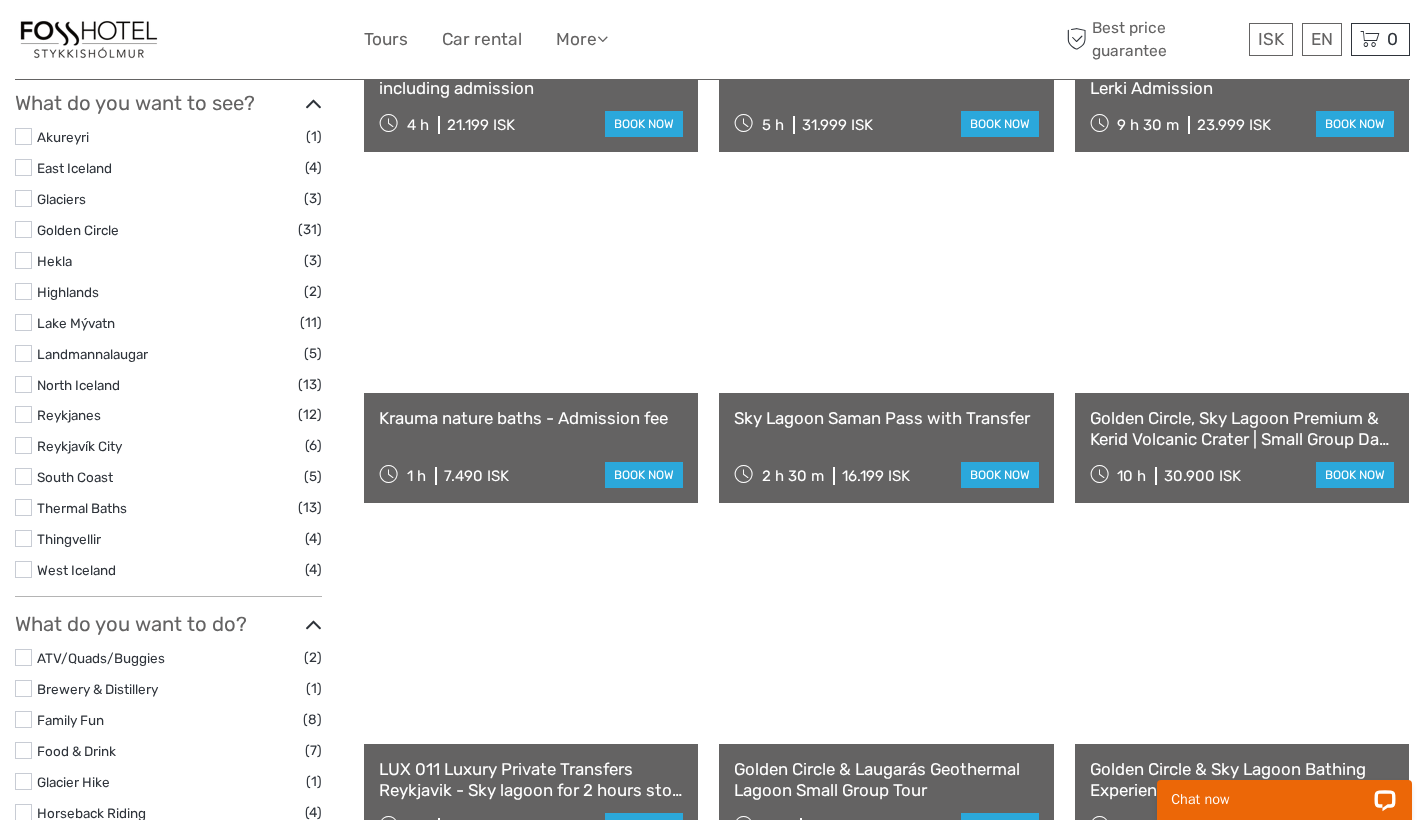 scroll, scrollTop: 886, scrollLeft: 0, axis: vertical 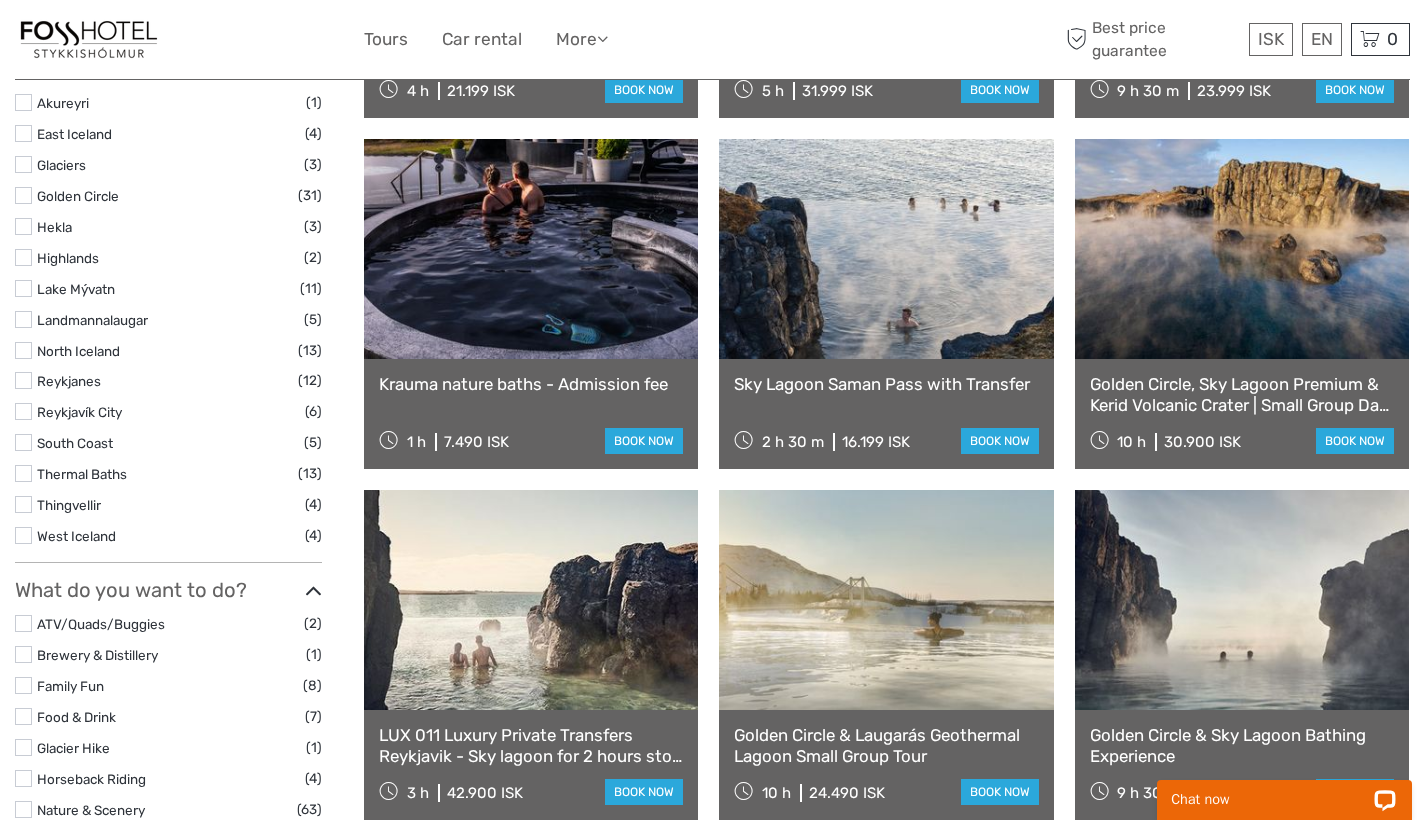 click at bounding box center [23, 473] 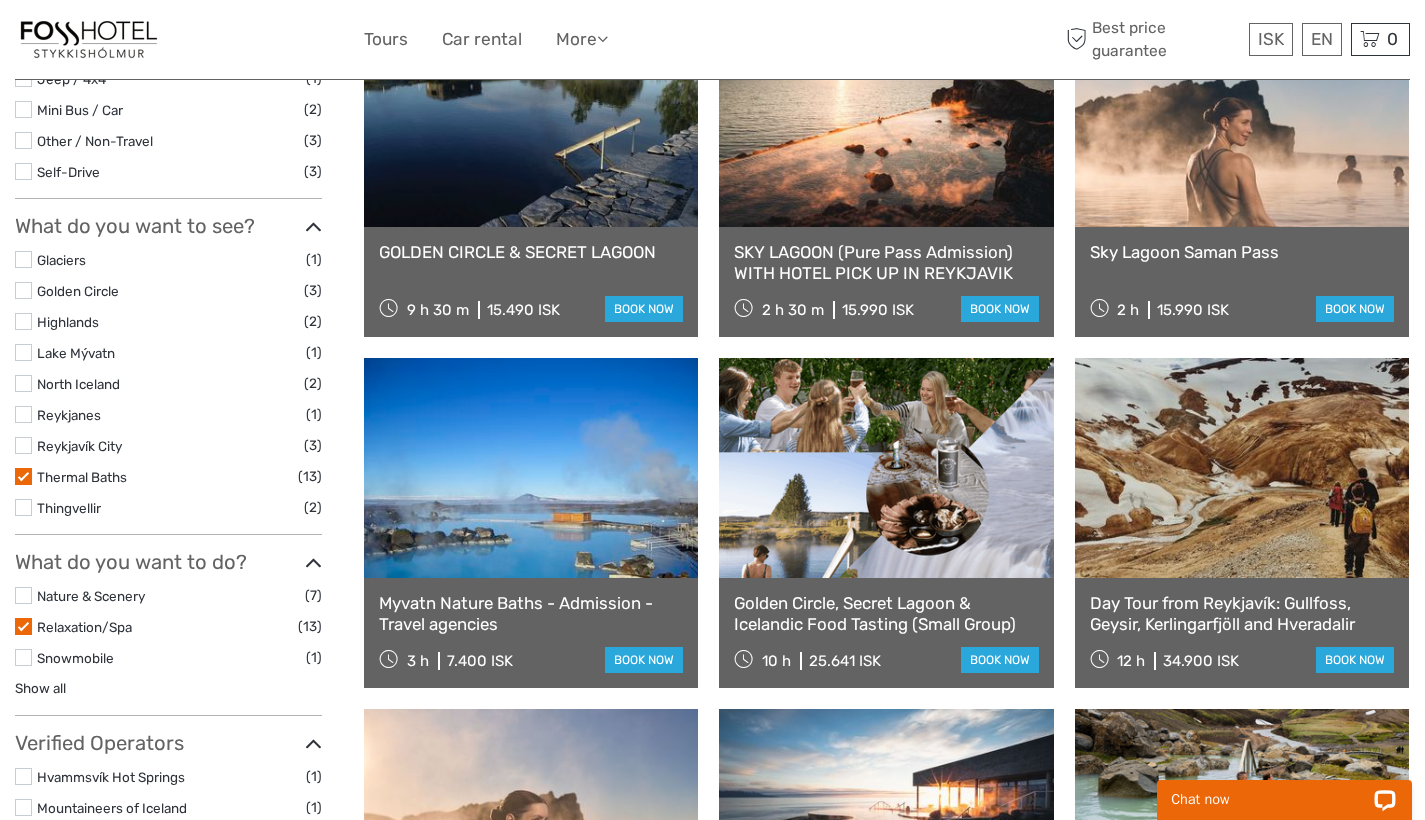 scroll, scrollTop: 679, scrollLeft: 0, axis: vertical 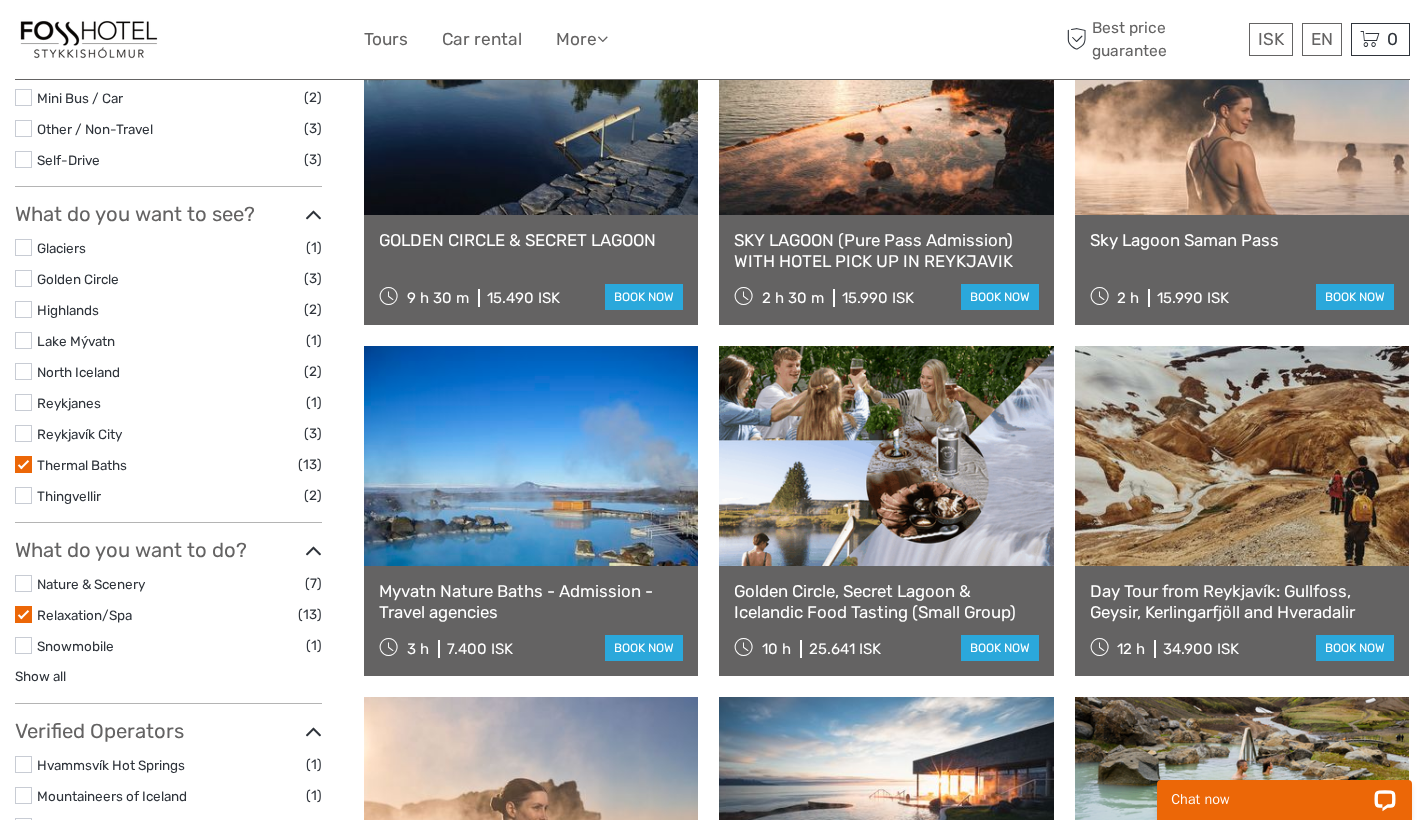 click at bounding box center (23, 464) 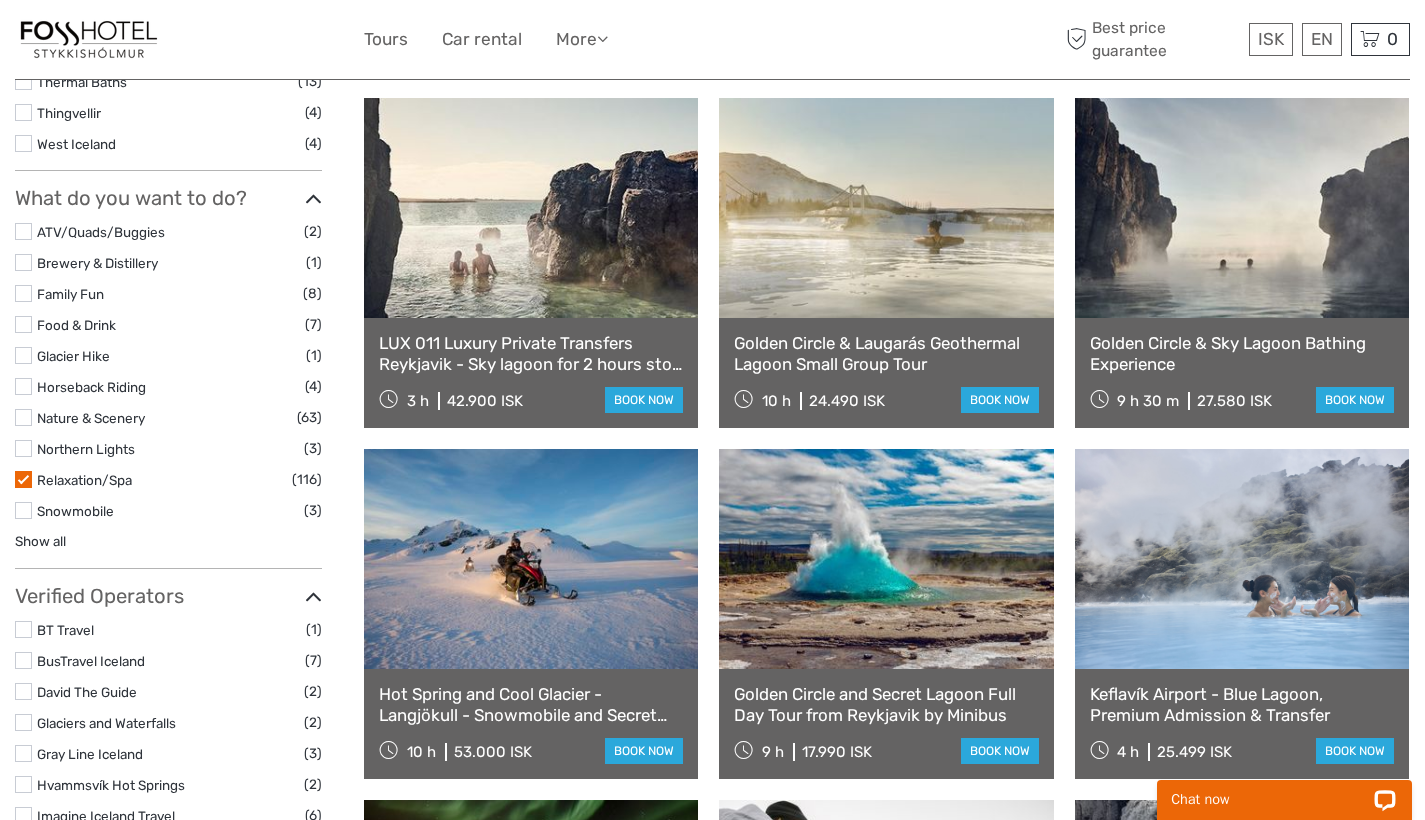 scroll, scrollTop: 1300, scrollLeft: 0, axis: vertical 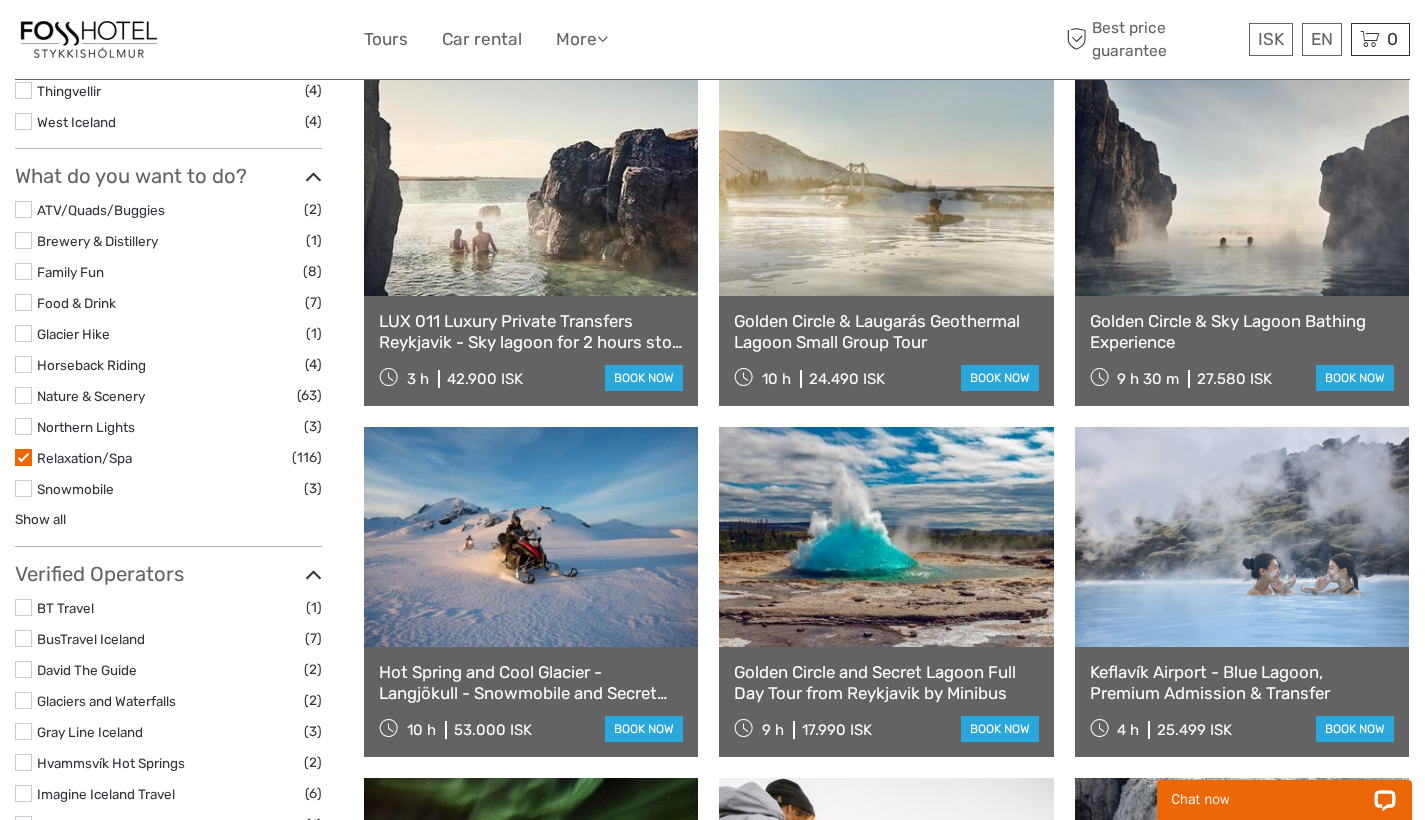 click at bounding box center [23, 457] 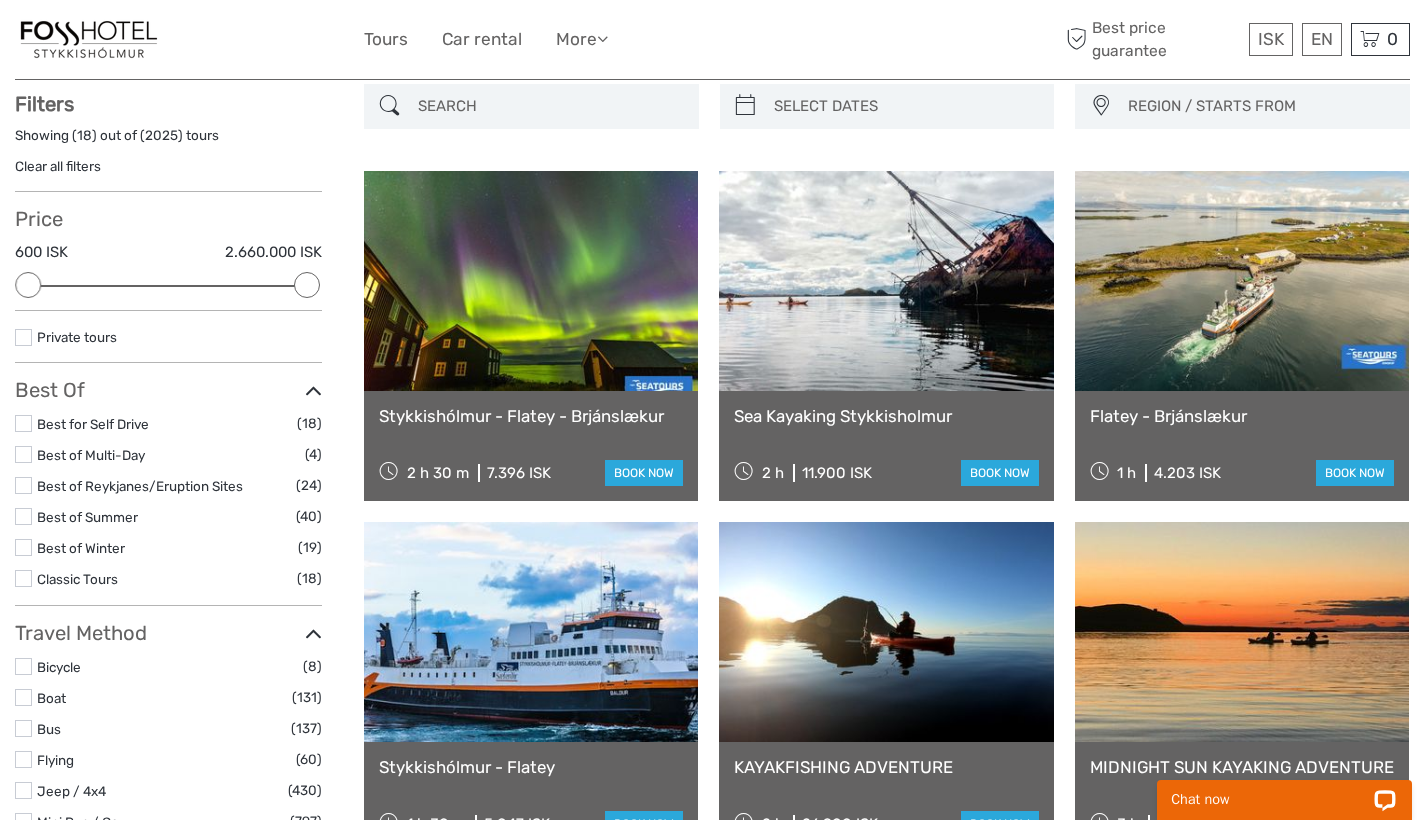 scroll, scrollTop: 107, scrollLeft: 0, axis: vertical 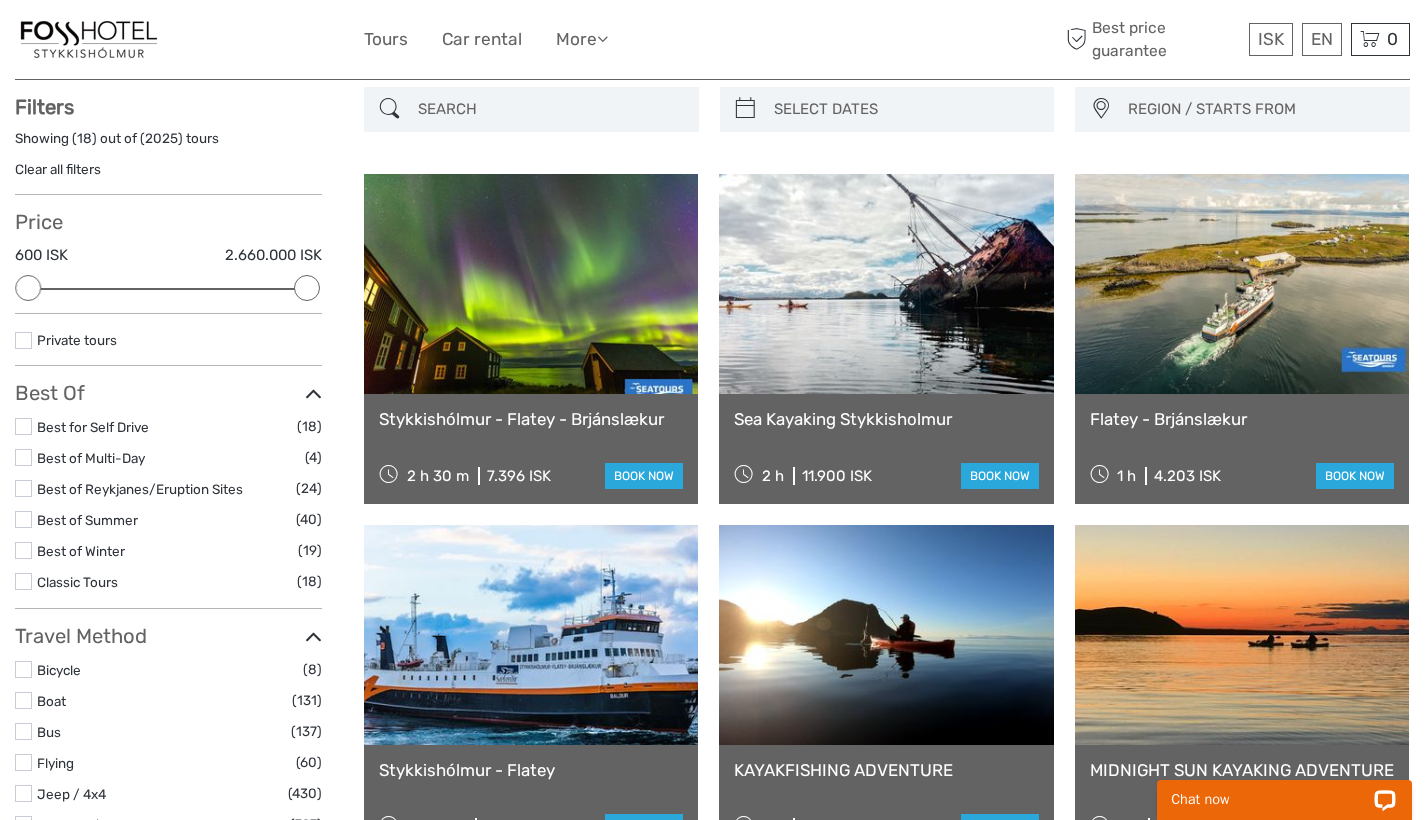 click at bounding box center (531, 284) 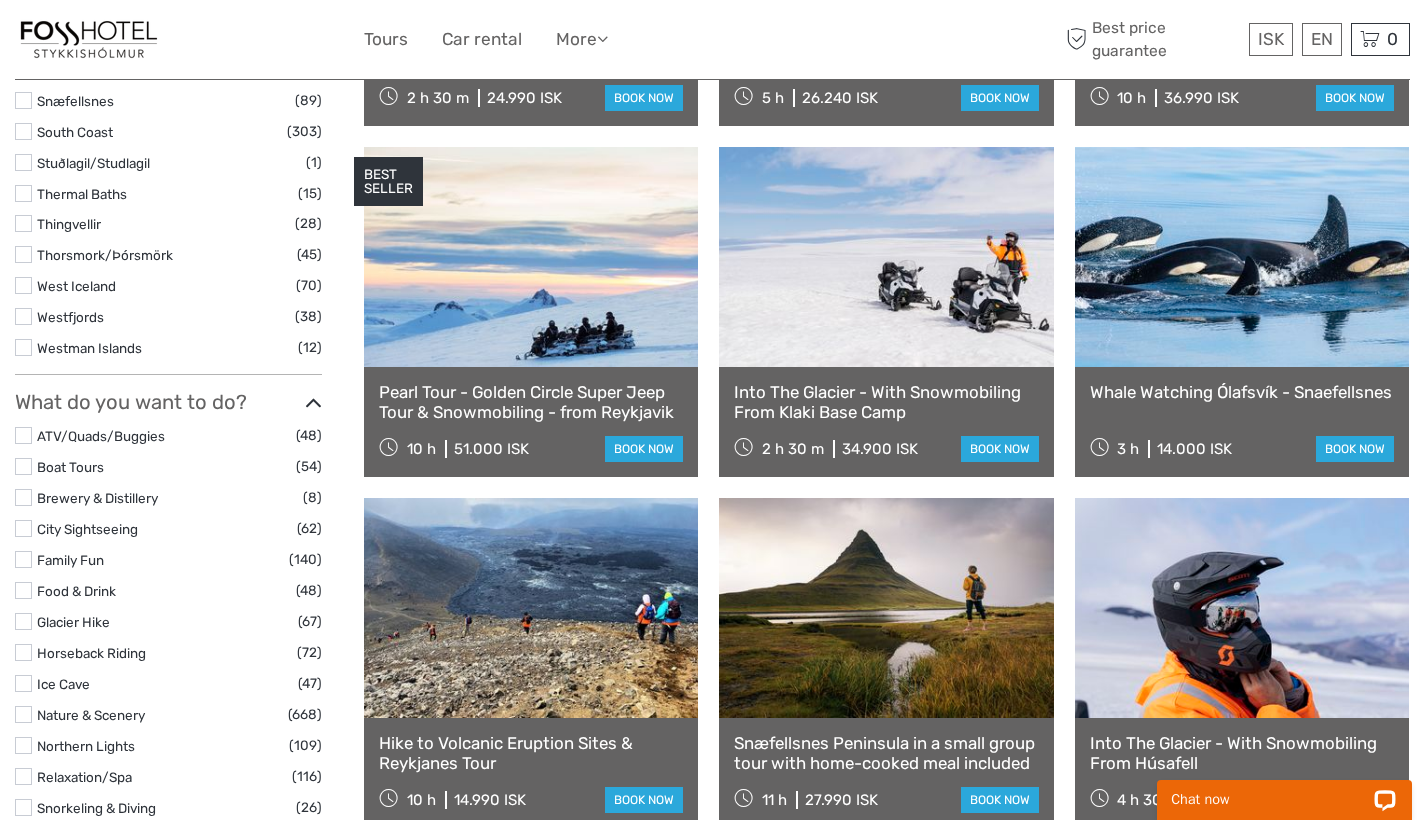 scroll, scrollTop: 1544, scrollLeft: 0, axis: vertical 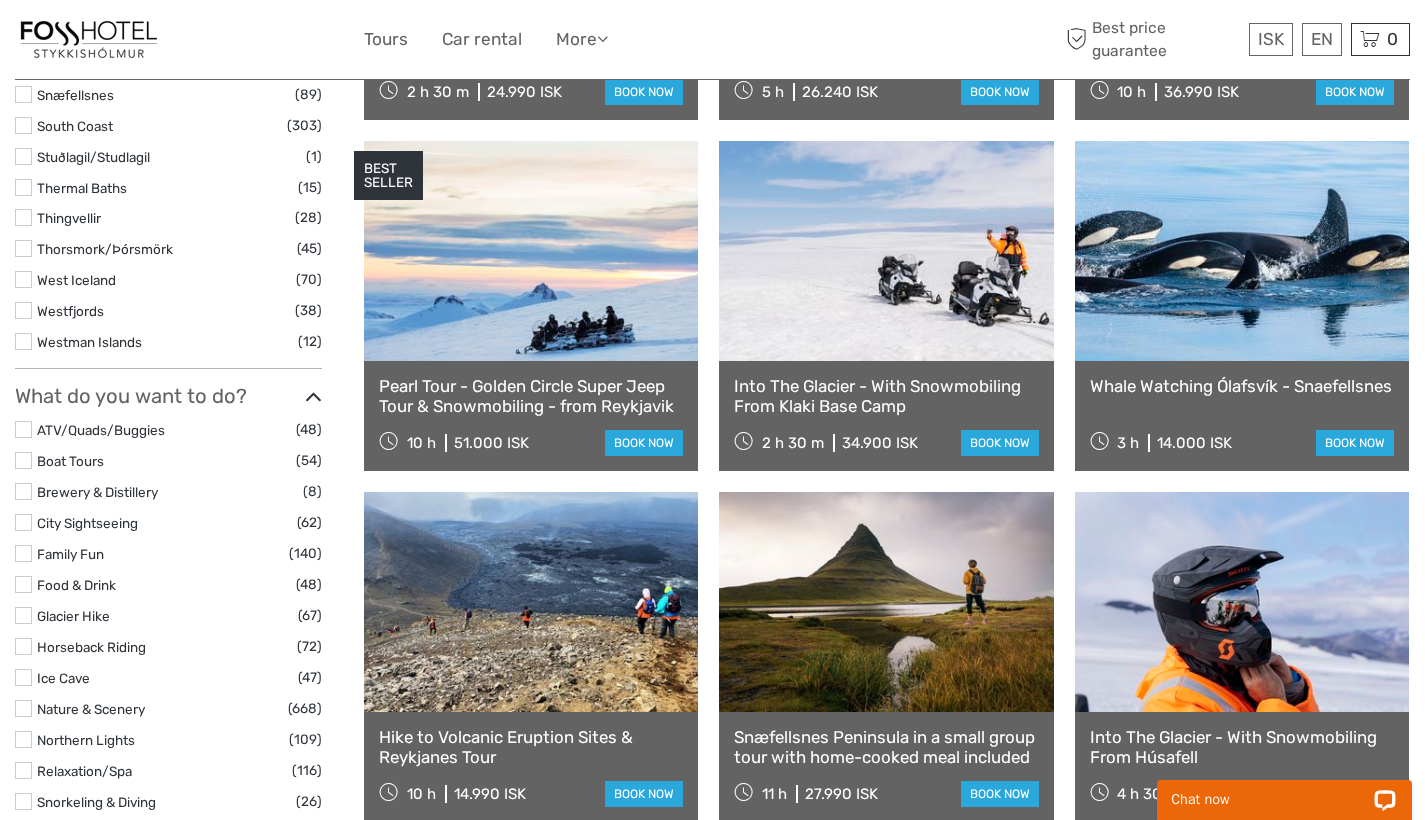 click at bounding box center [23, 279] 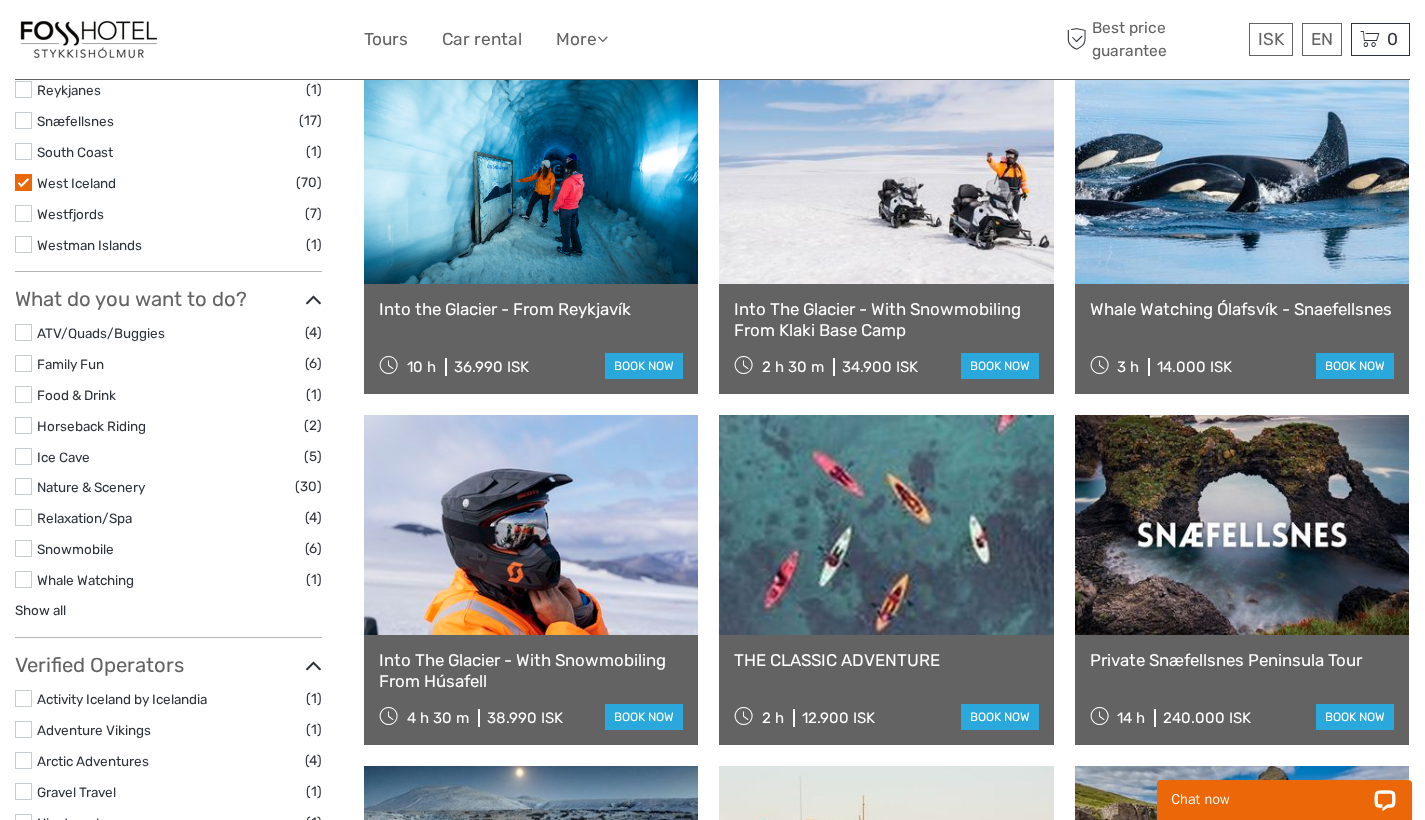 scroll, scrollTop: 969, scrollLeft: 0, axis: vertical 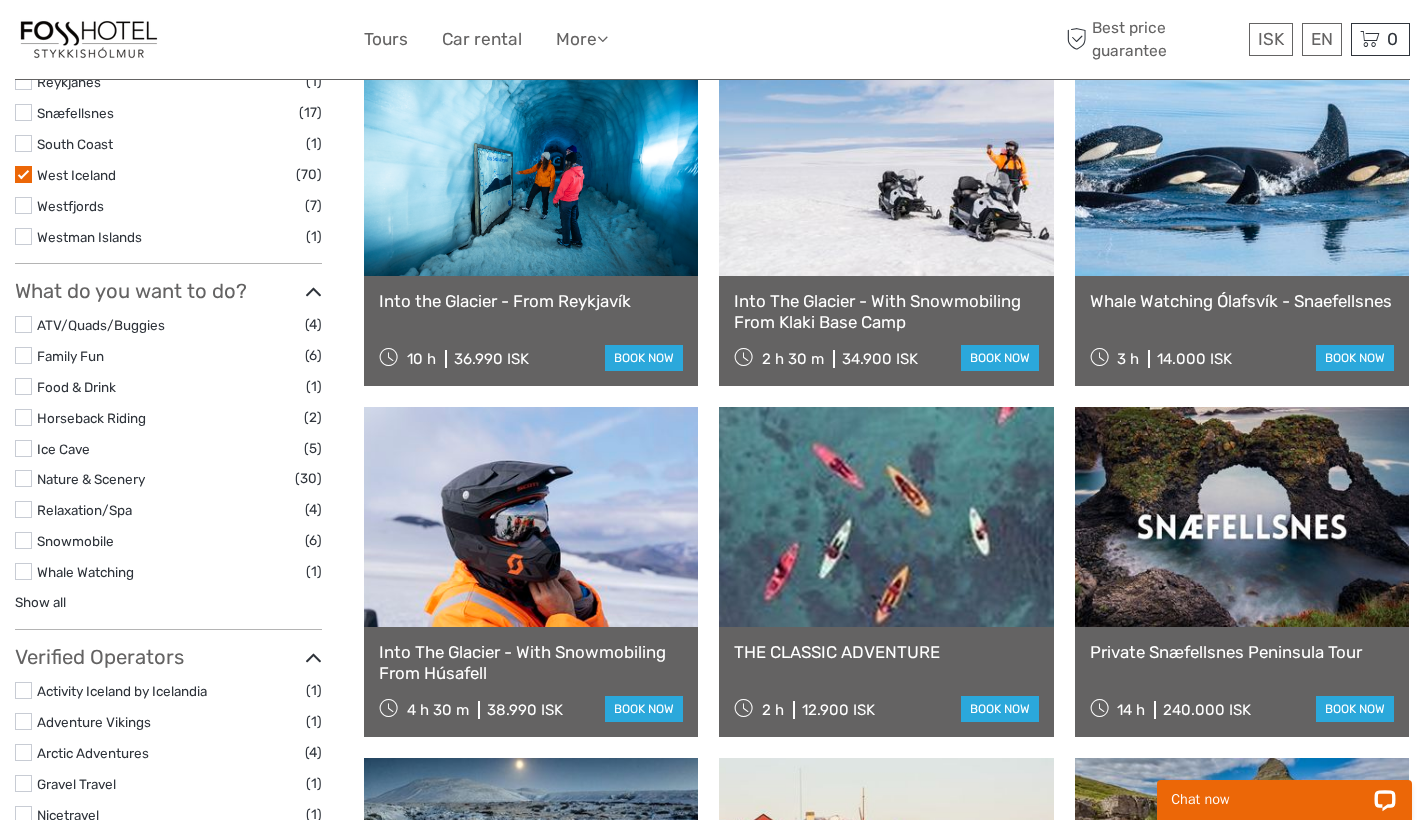 click at bounding box center [23, 324] 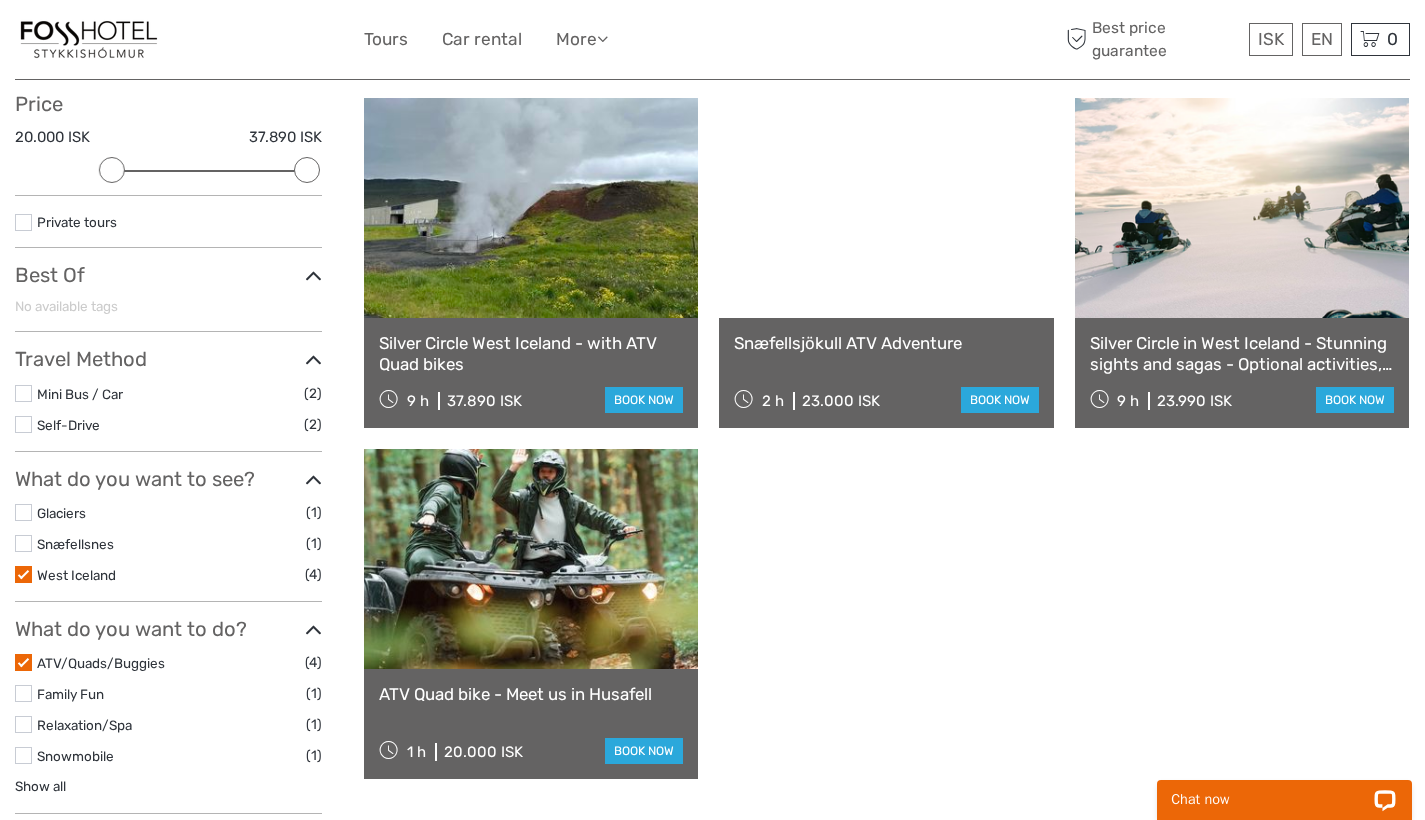 scroll, scrollTop: 246, scrollLeft: 0, axis: vertical 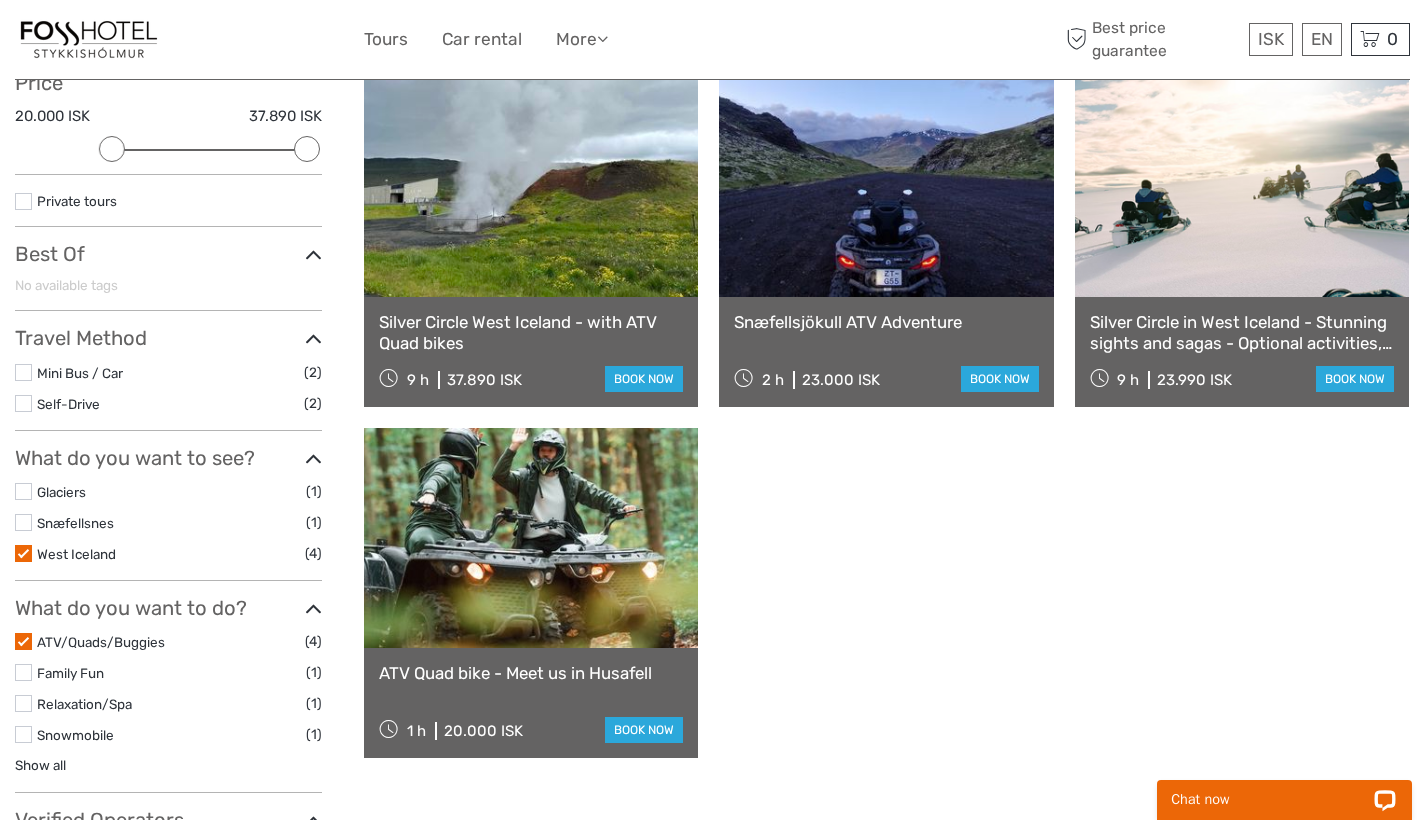 click at bounding box center (886, 187) 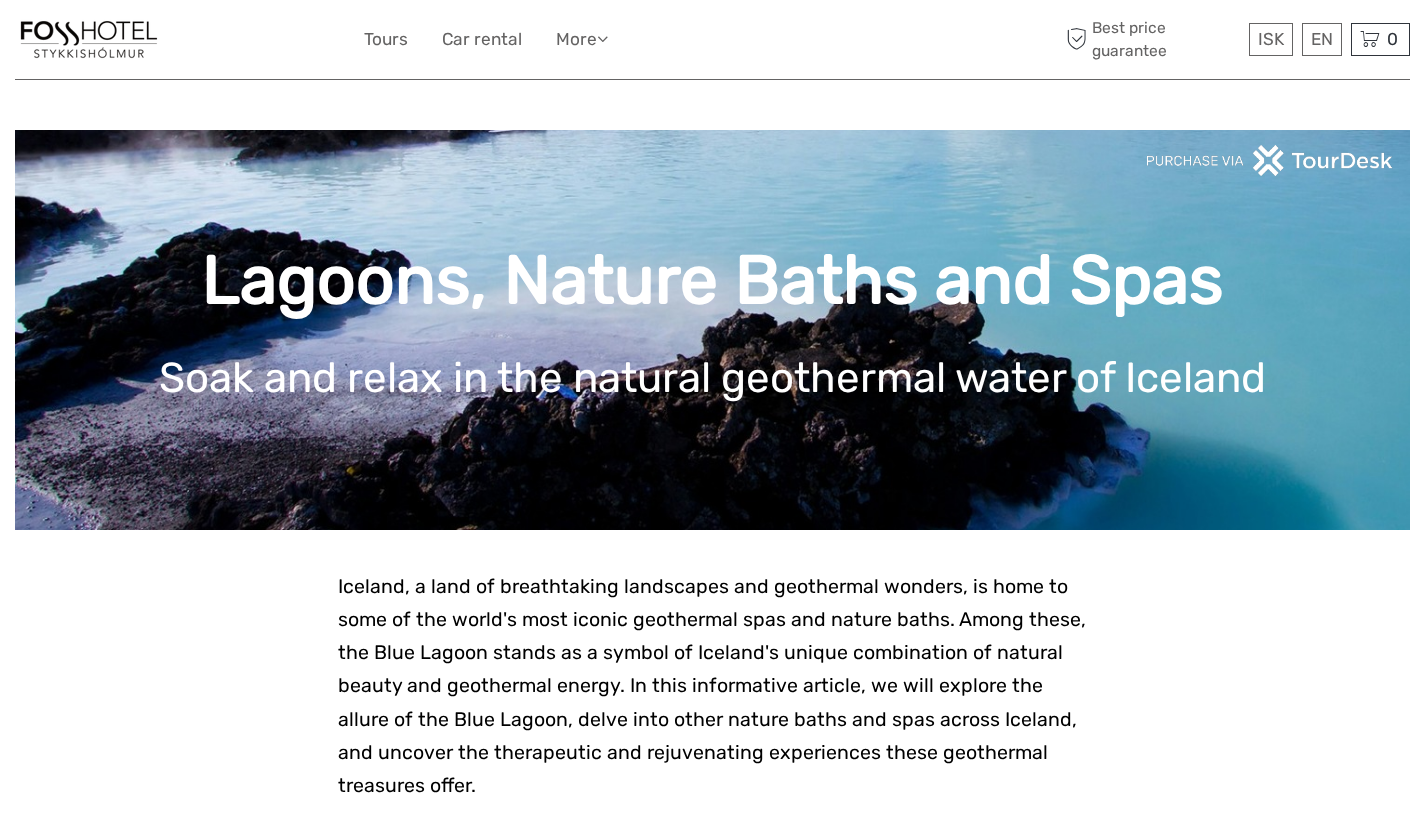 scroll, scrollTop: 0, scrollLeft: 0, axis: both 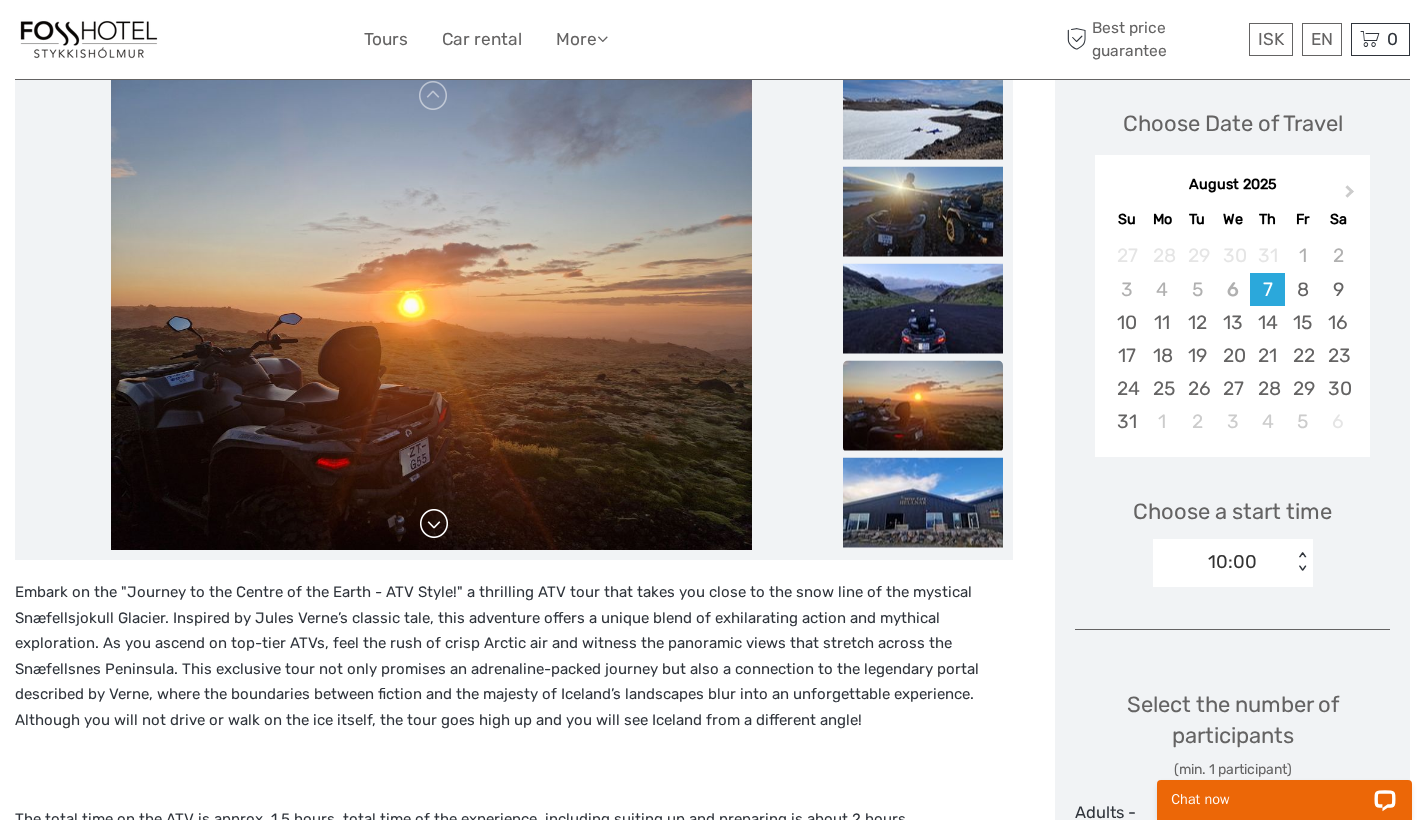 click at bounding box center [434, 524] 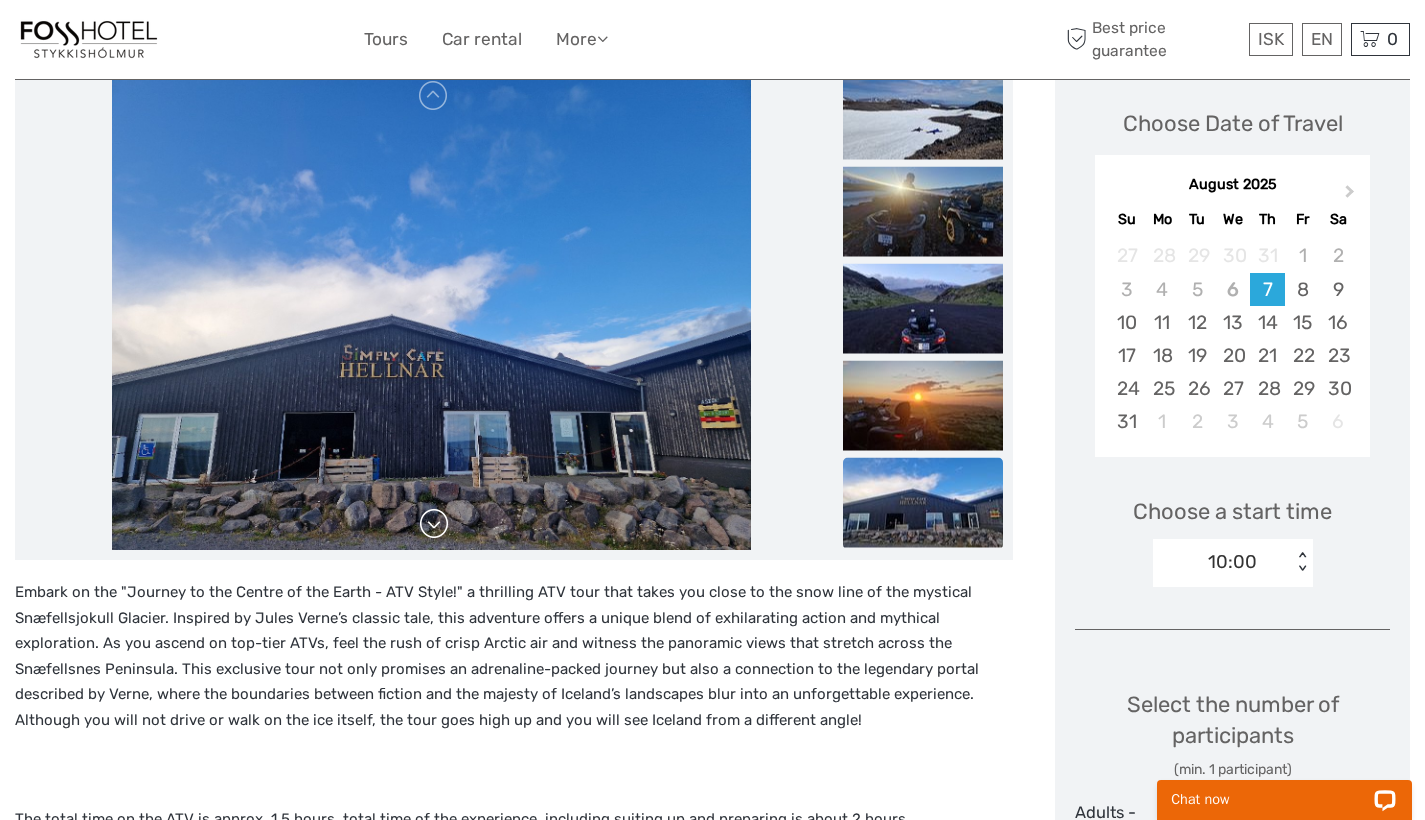 click at bounding box center [434, 524] 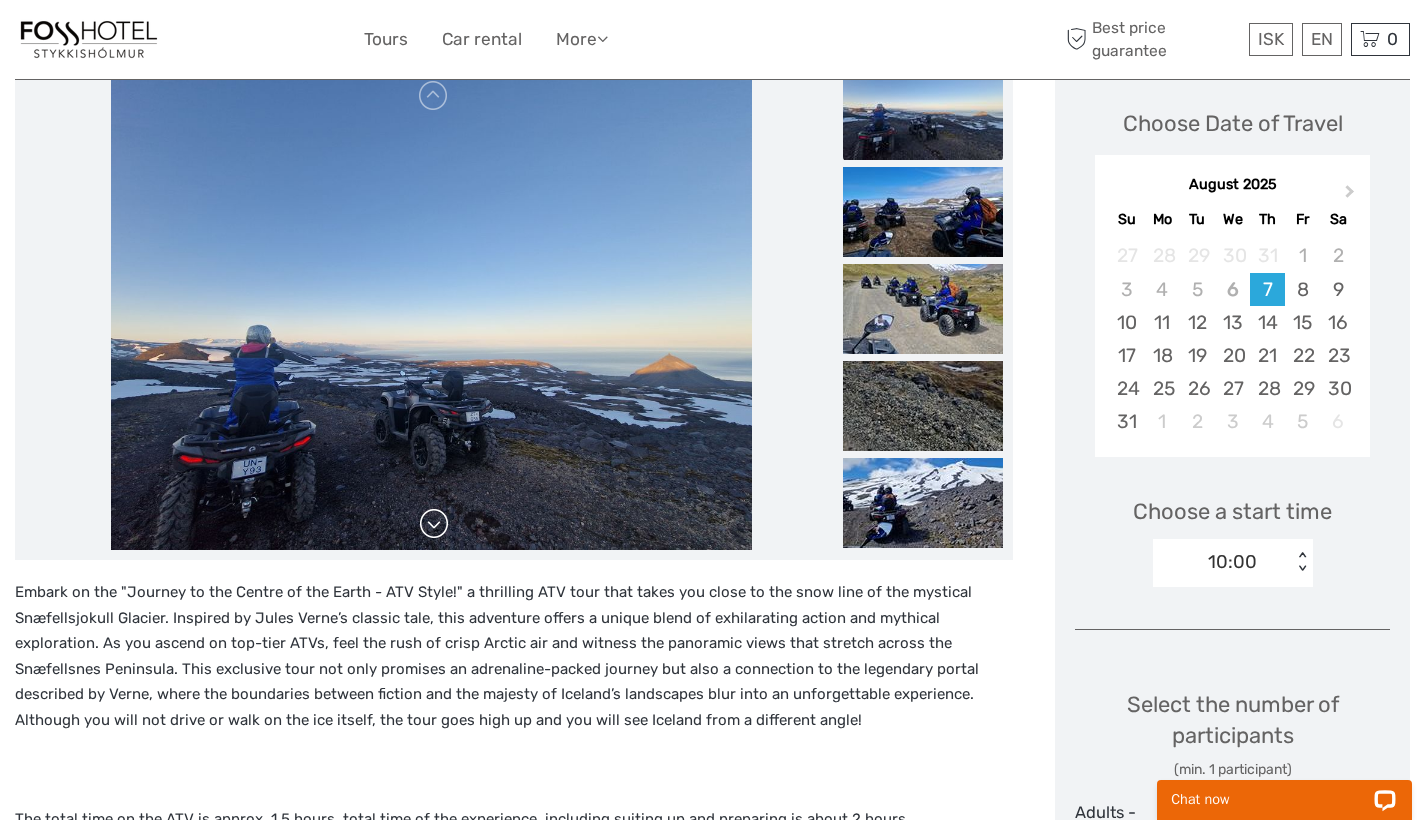 click at bounding box center [434, 524] 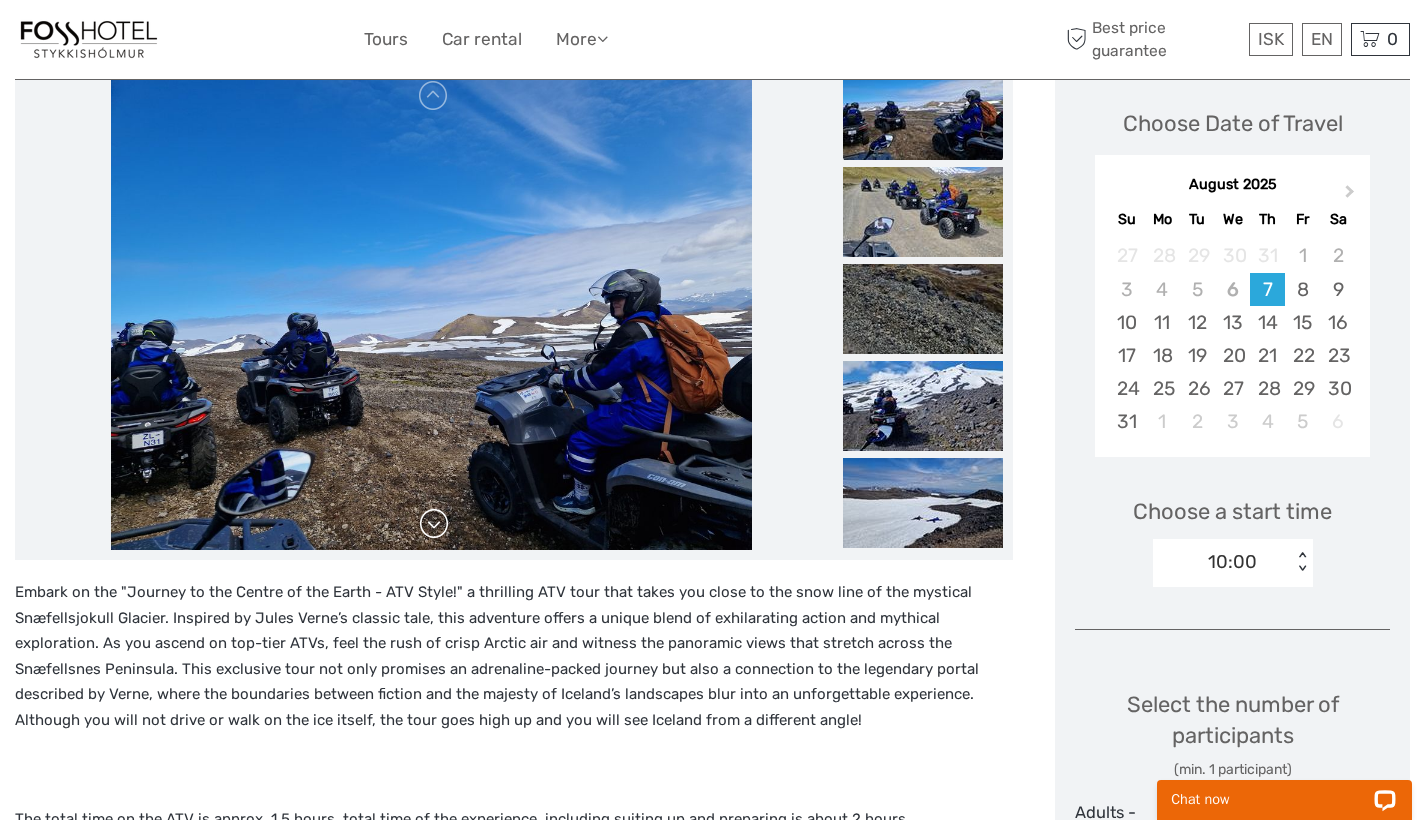 click at bounding box center (434, 524) 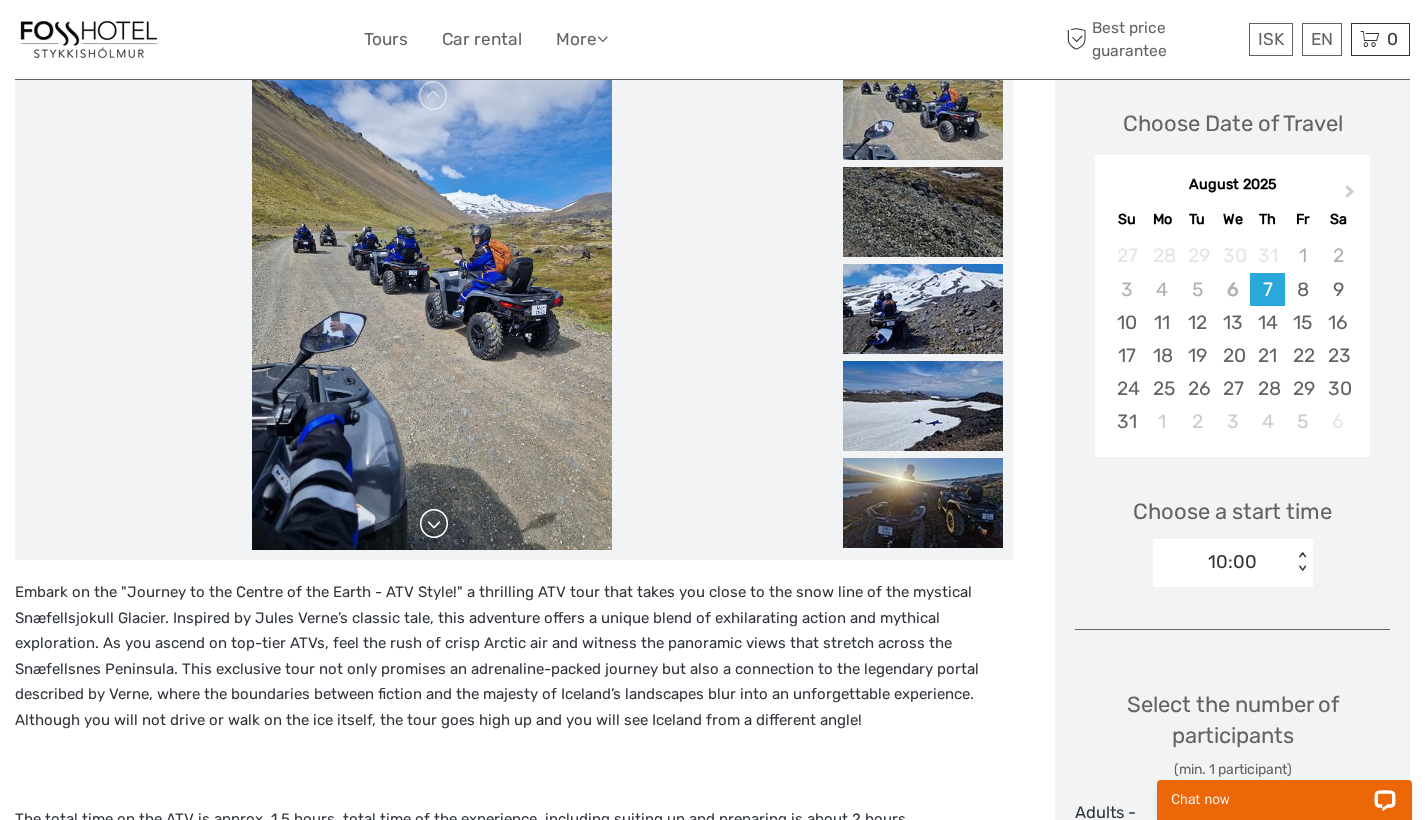 click at bounding box center [434, 524] 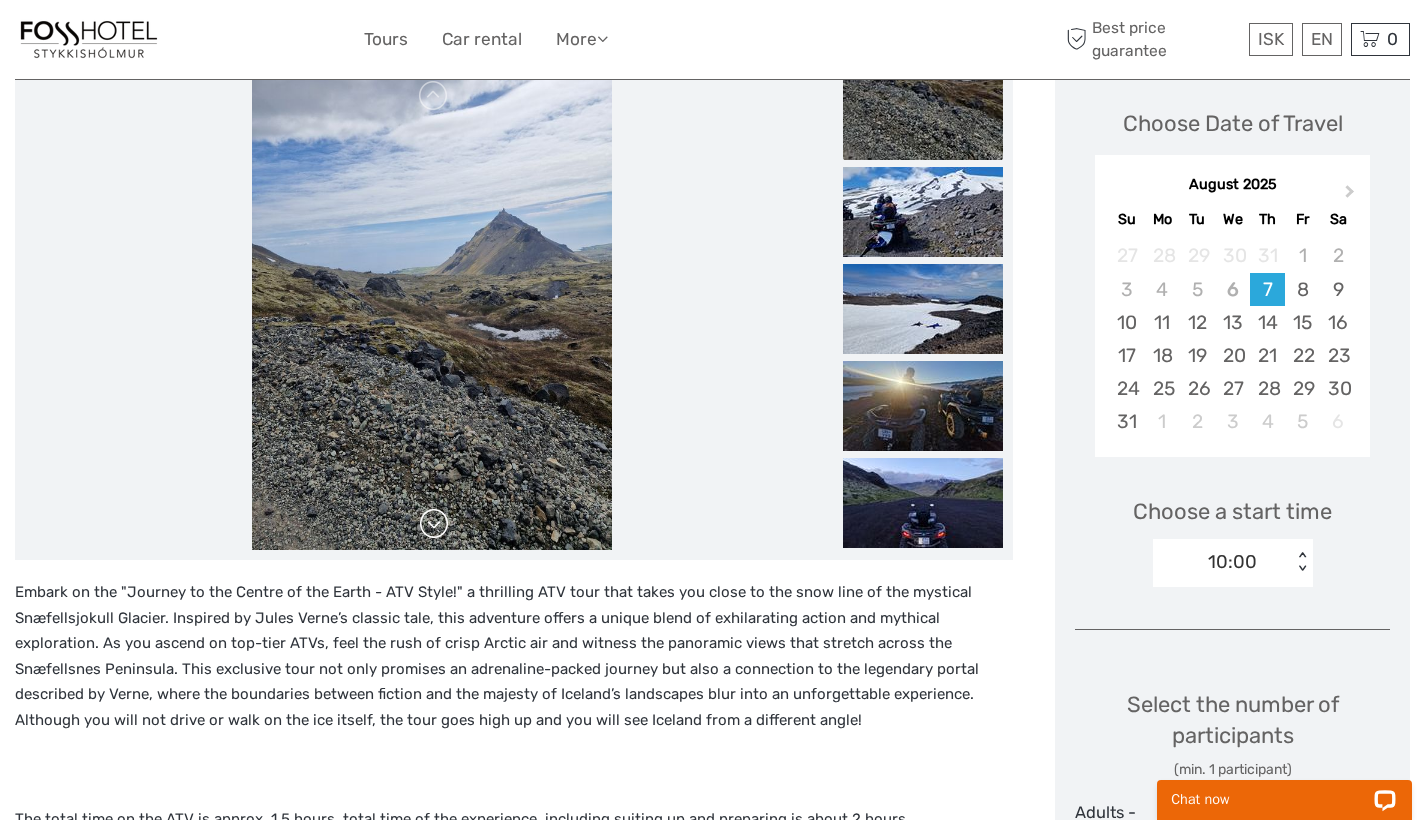 click at bounding box center [434, 524] 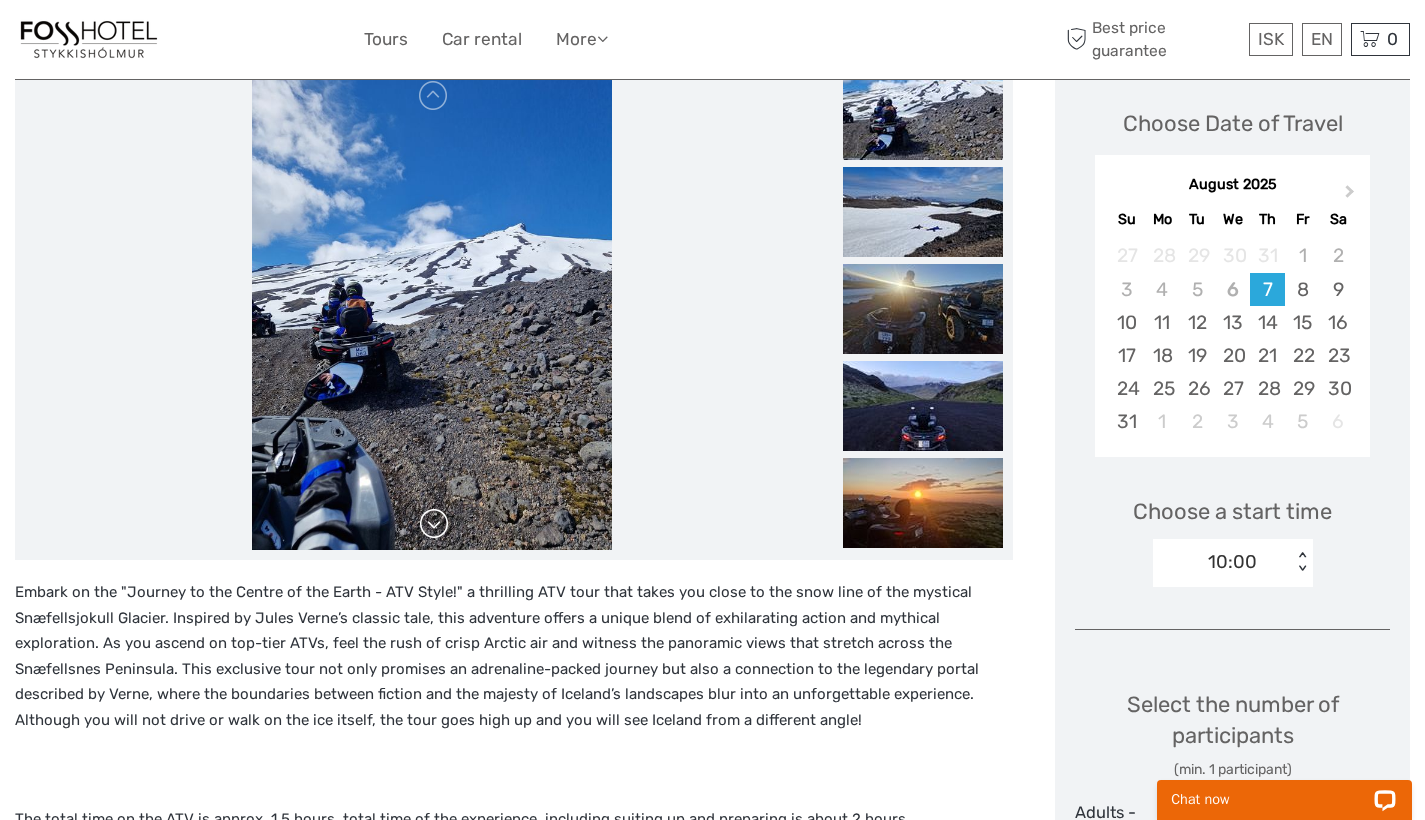 click at bounding box center (434, 524) 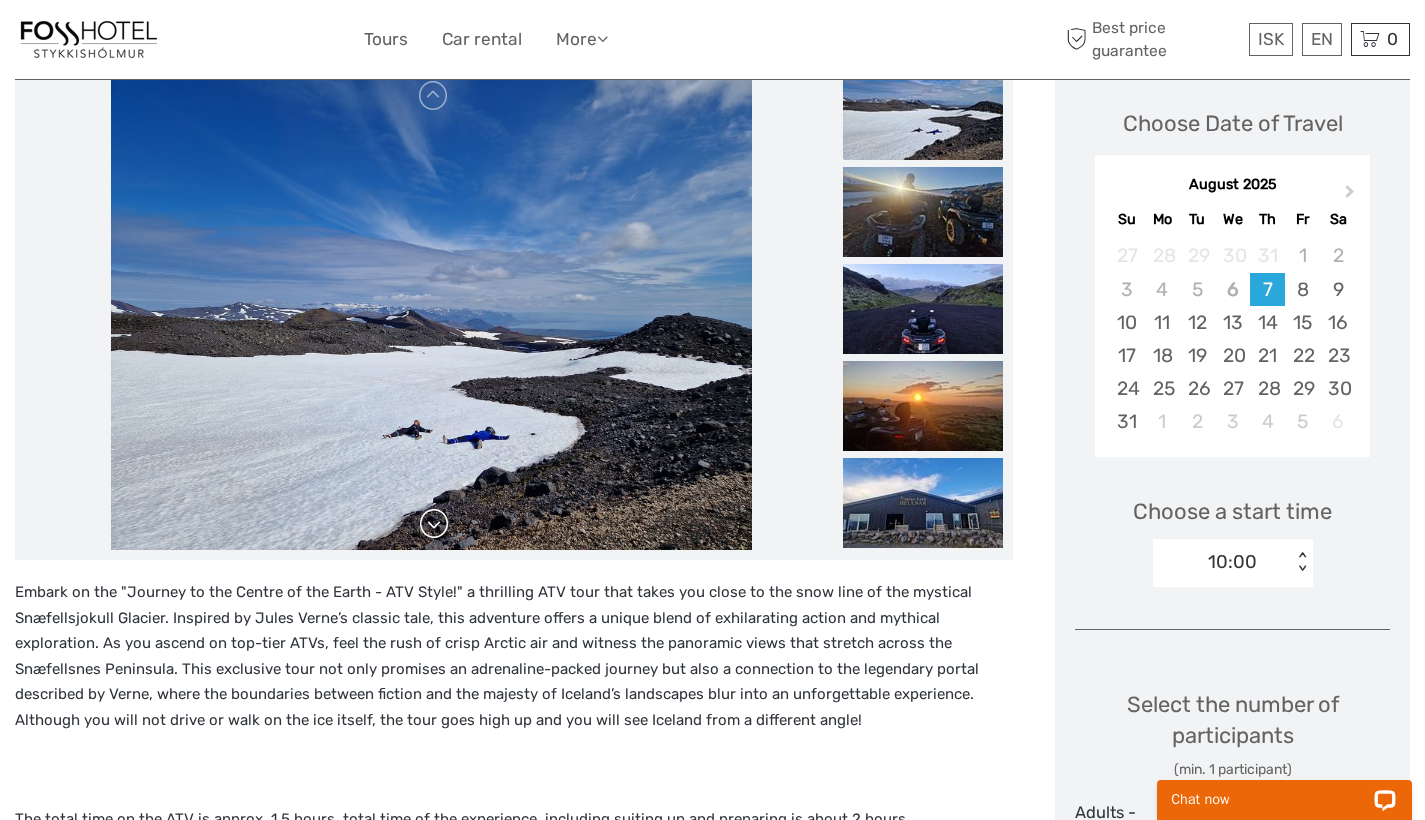 click at bounding box center [434, 524] 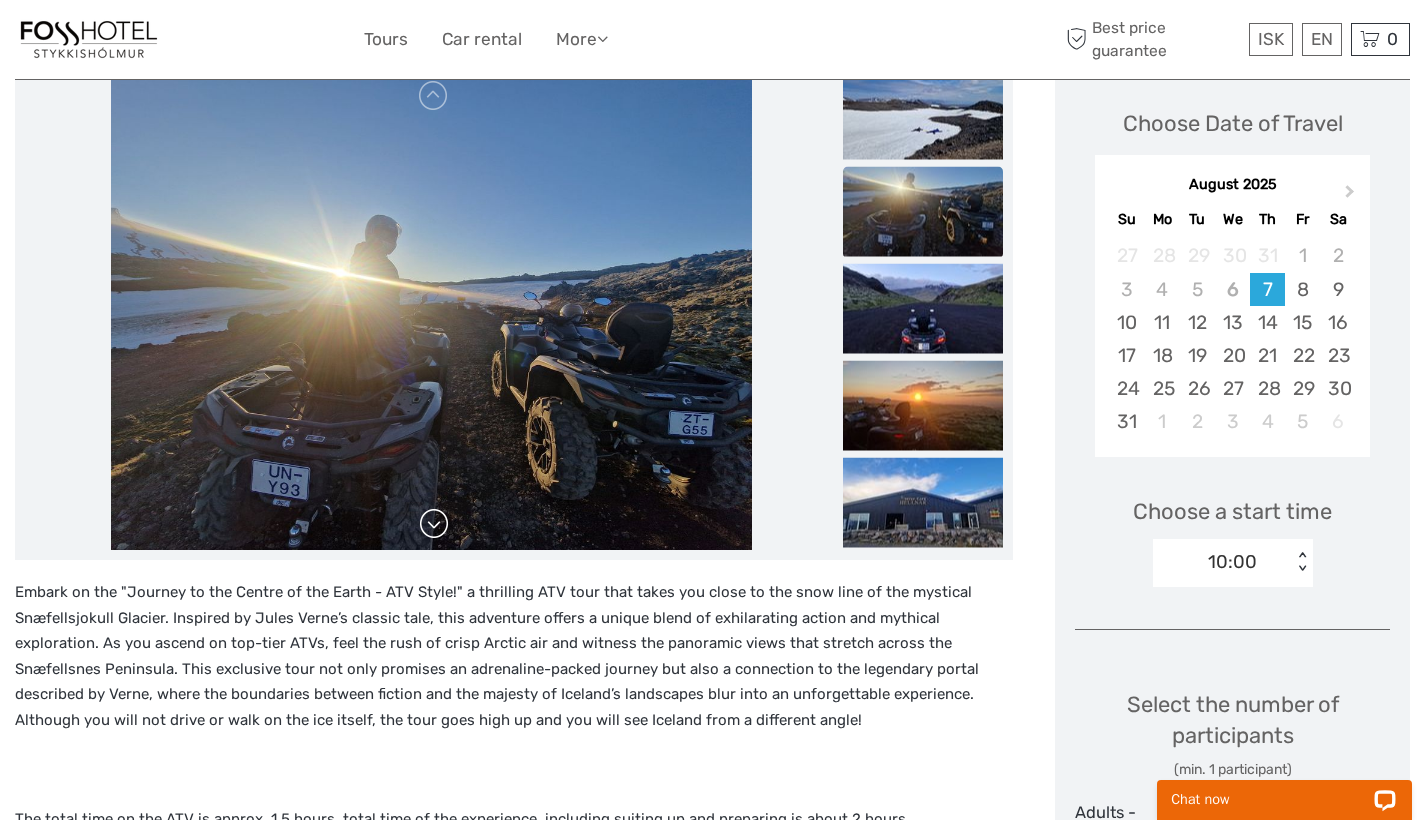 click at bounding box center [434, 524] 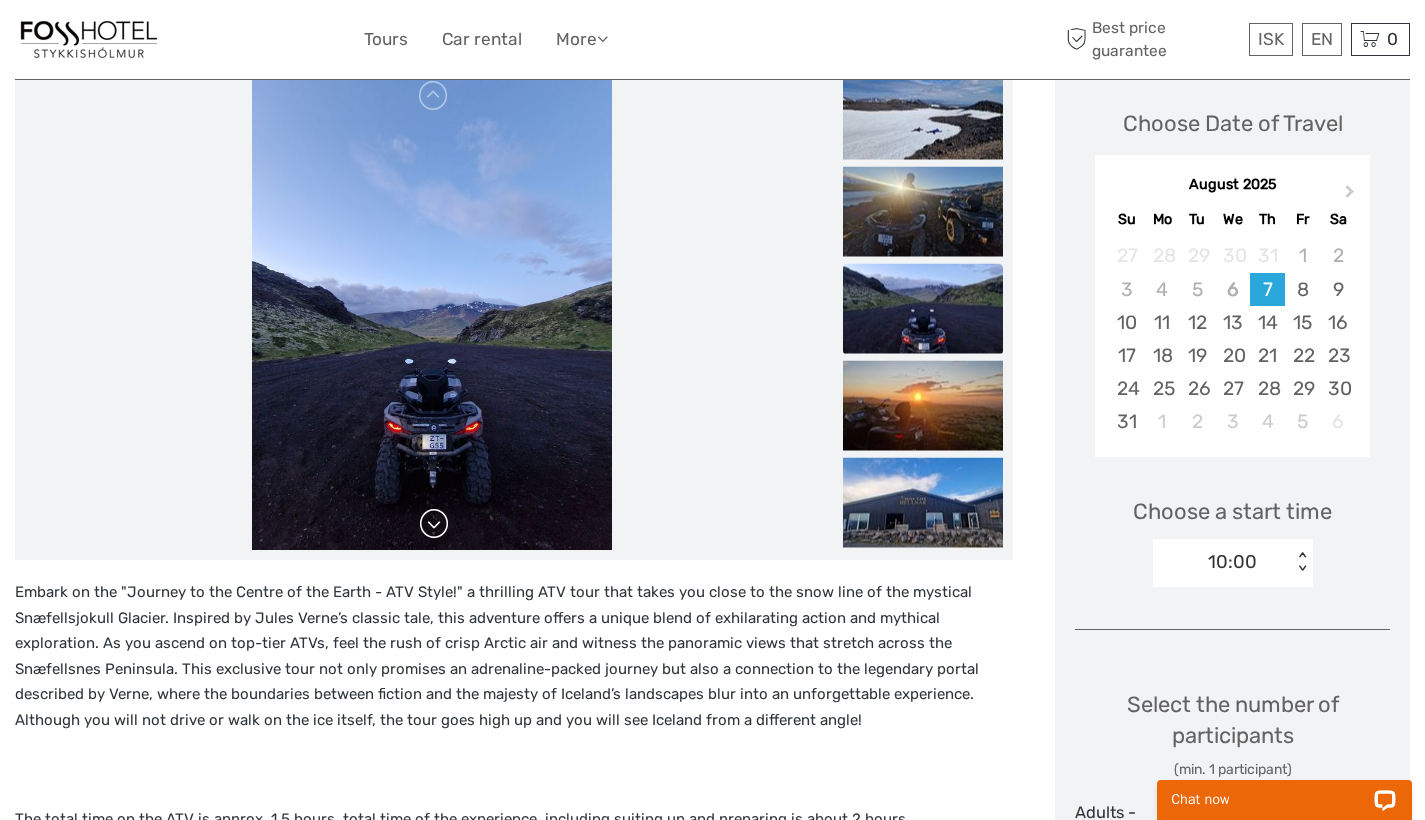 click at bounding box center (434, 524) 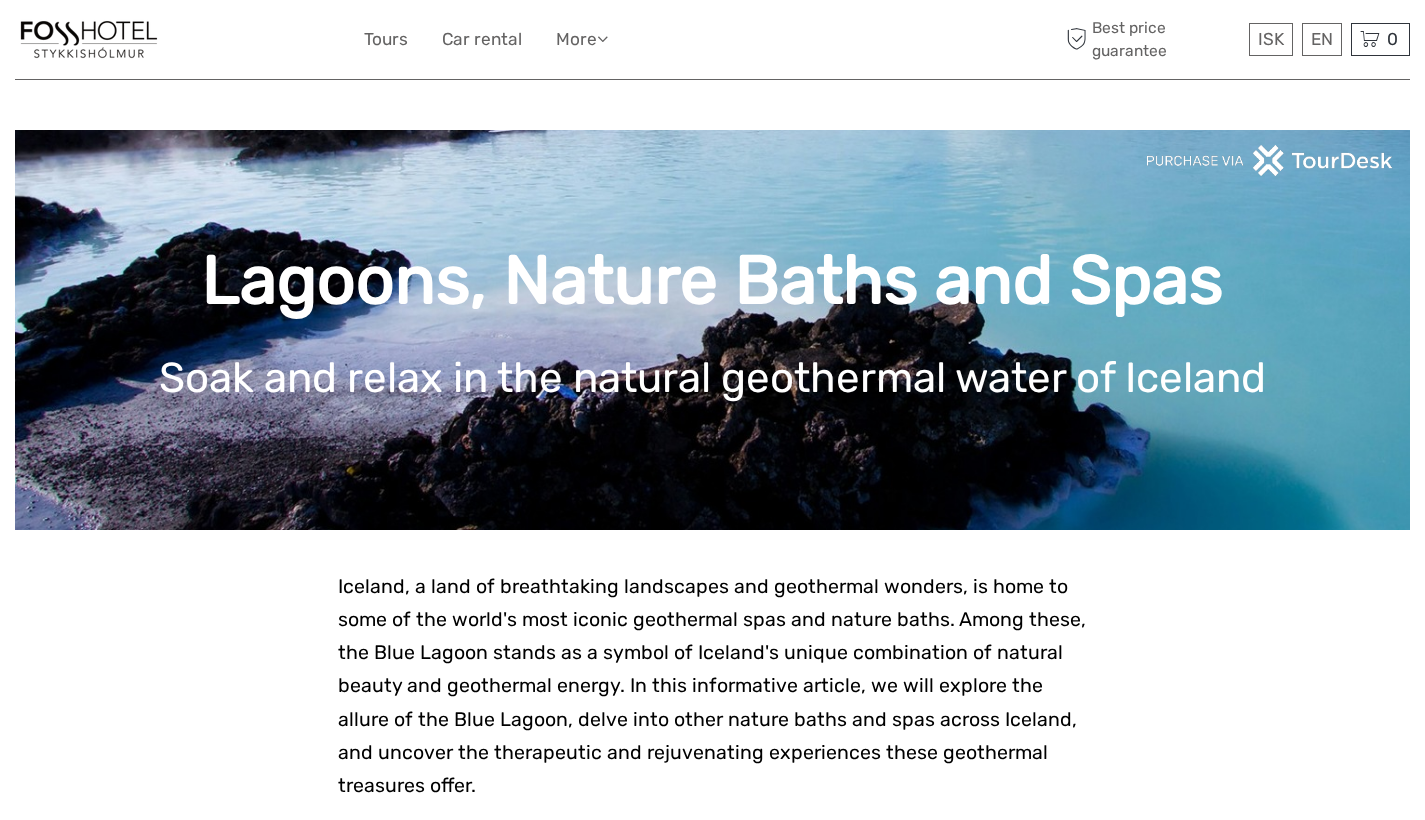 scroll, scrollTop: 0, scrollLeft: 0, axis: both 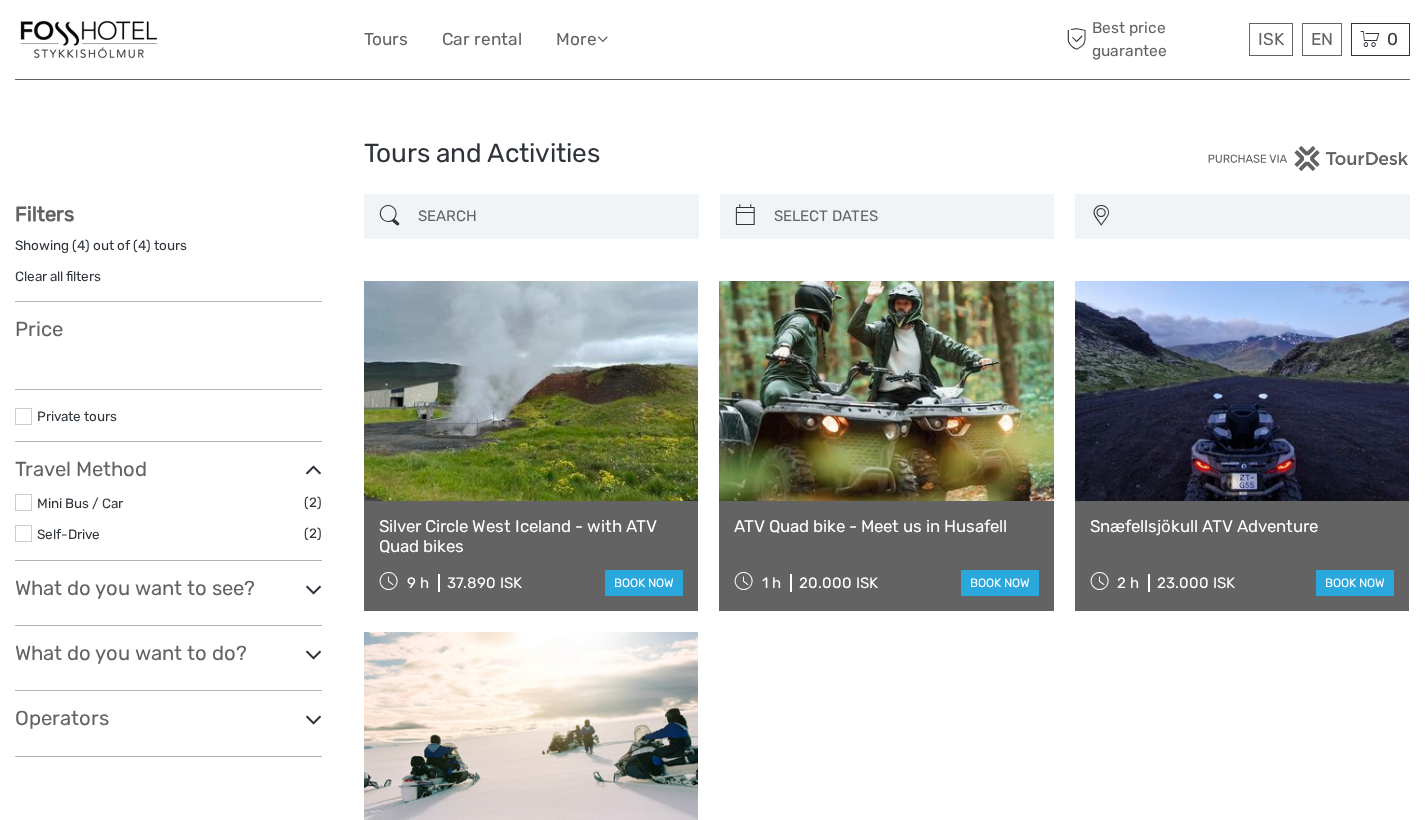 select 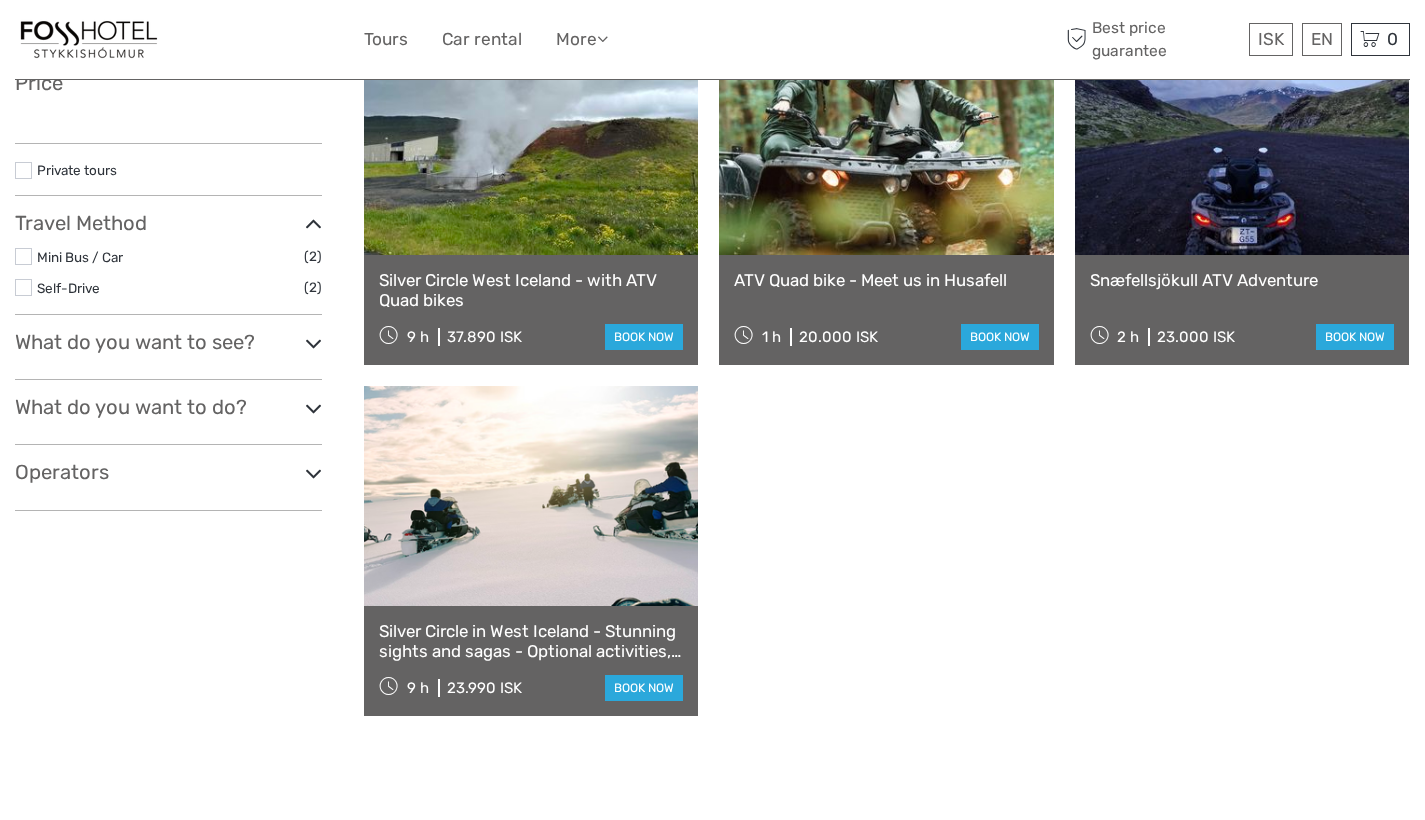 scroll, scrollTop: 246, scrollLeft: 0, axis: vertical 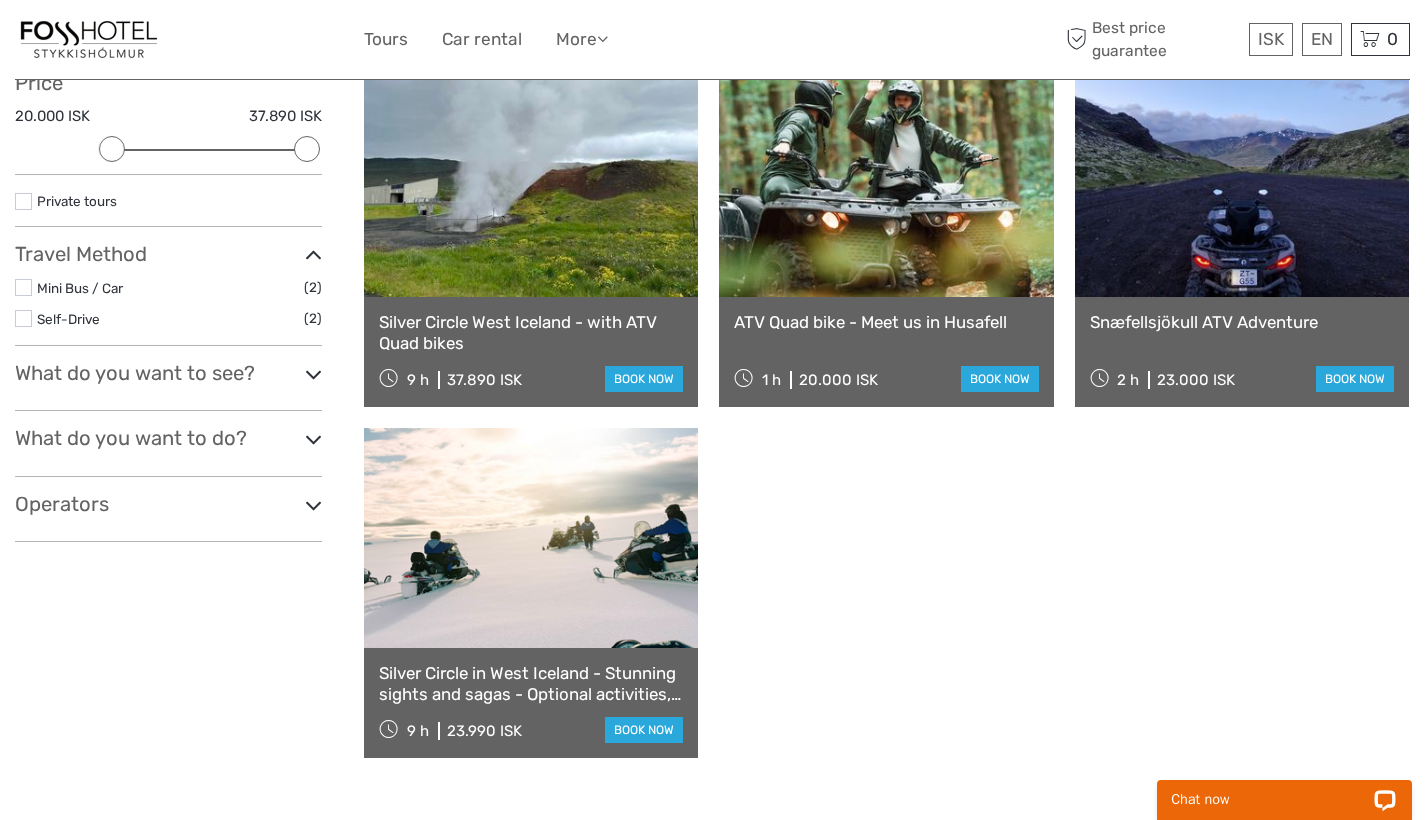 click at bounding box center (1242, 187) 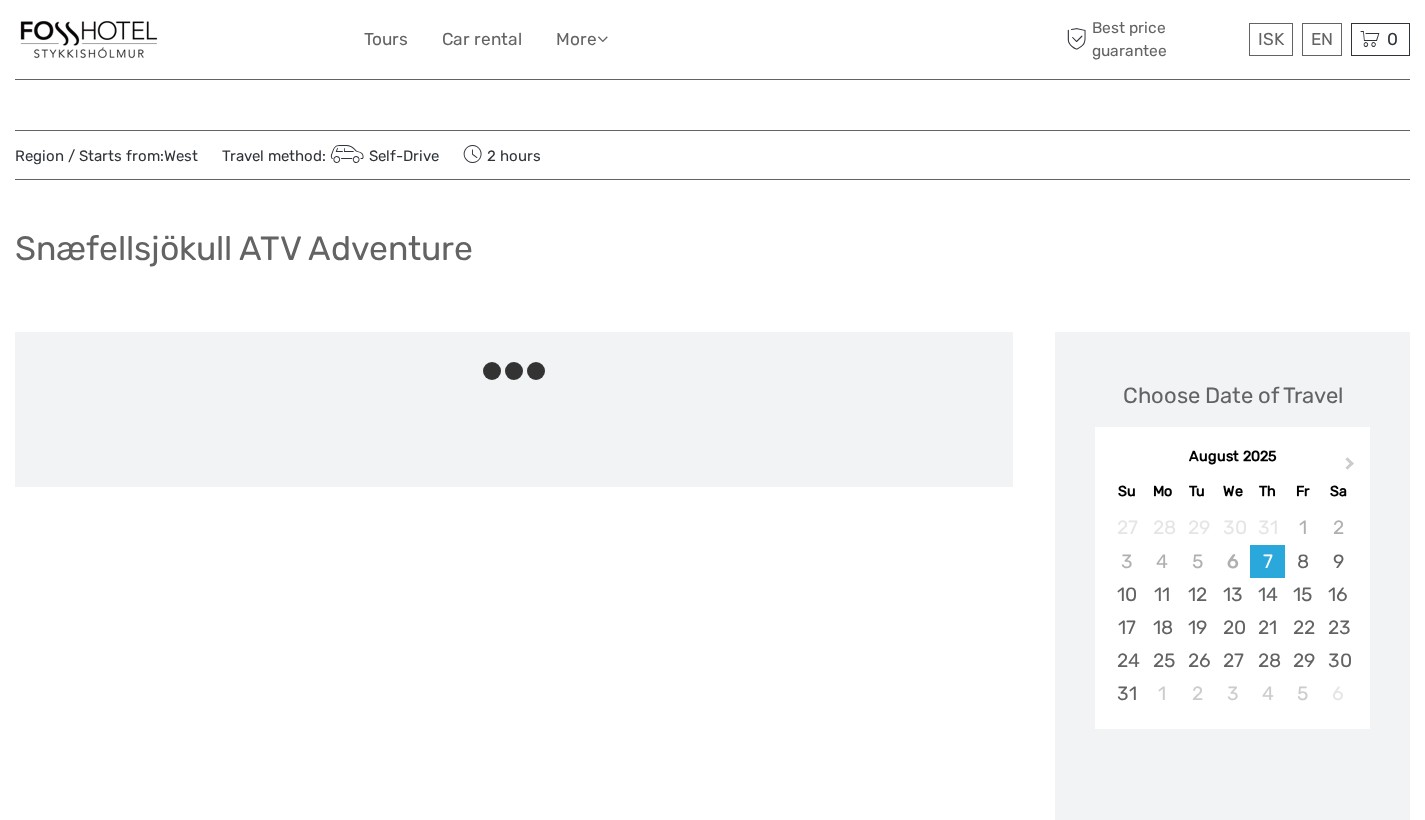 scroll, scrollTop: 0, scrollLeft: 0, axis: both 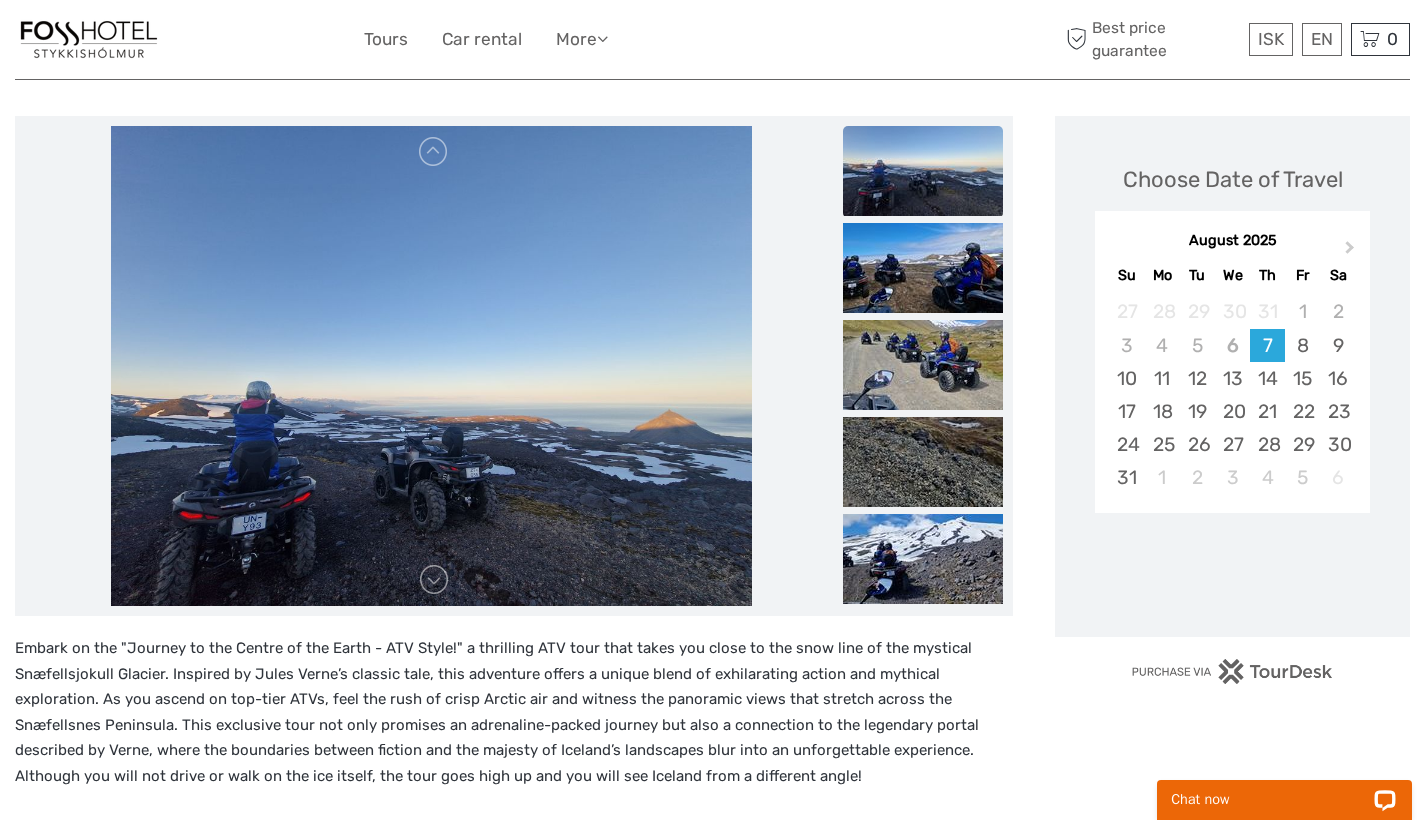 click at bounding box center [923, 171] 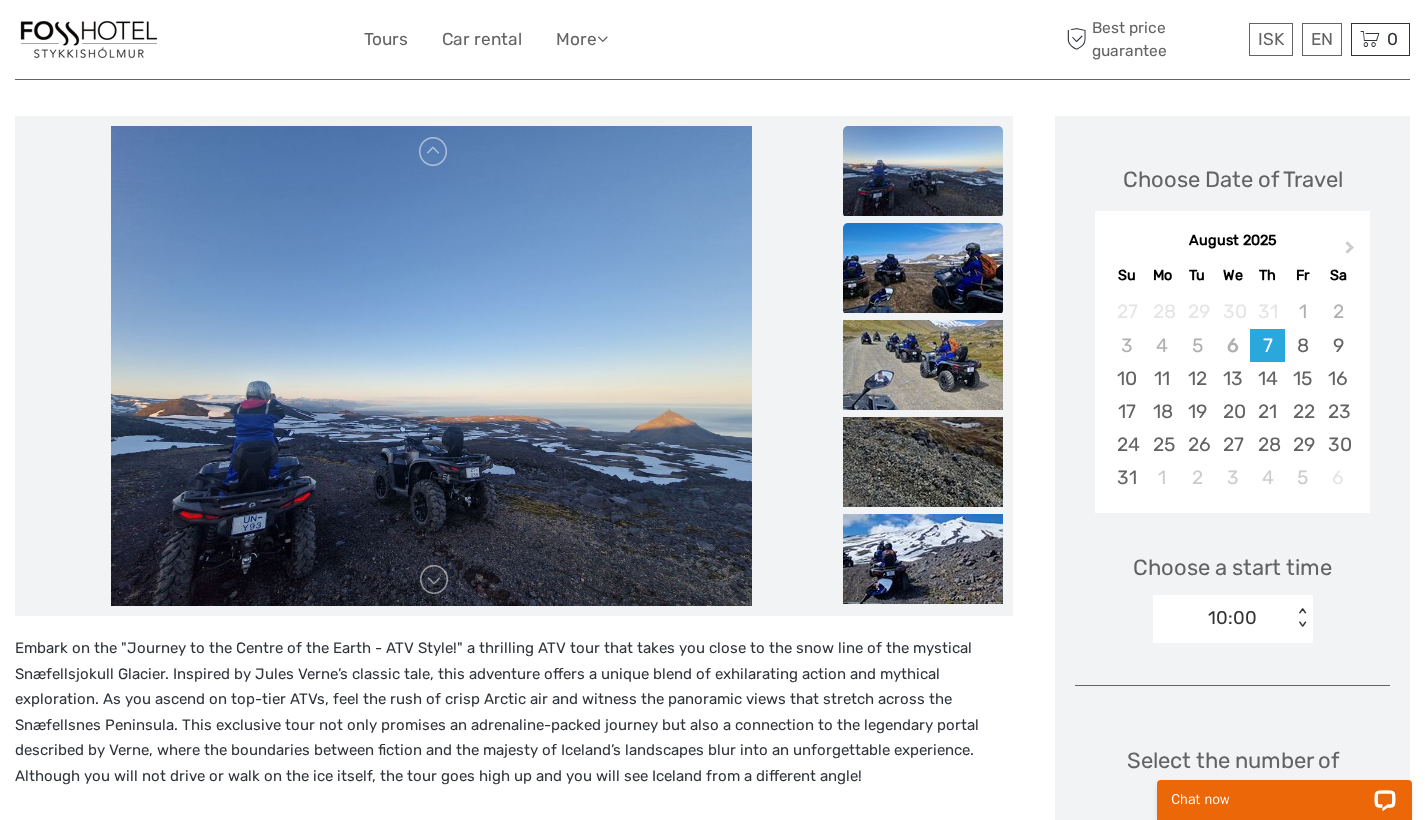 click at bounding box center [923, 268] 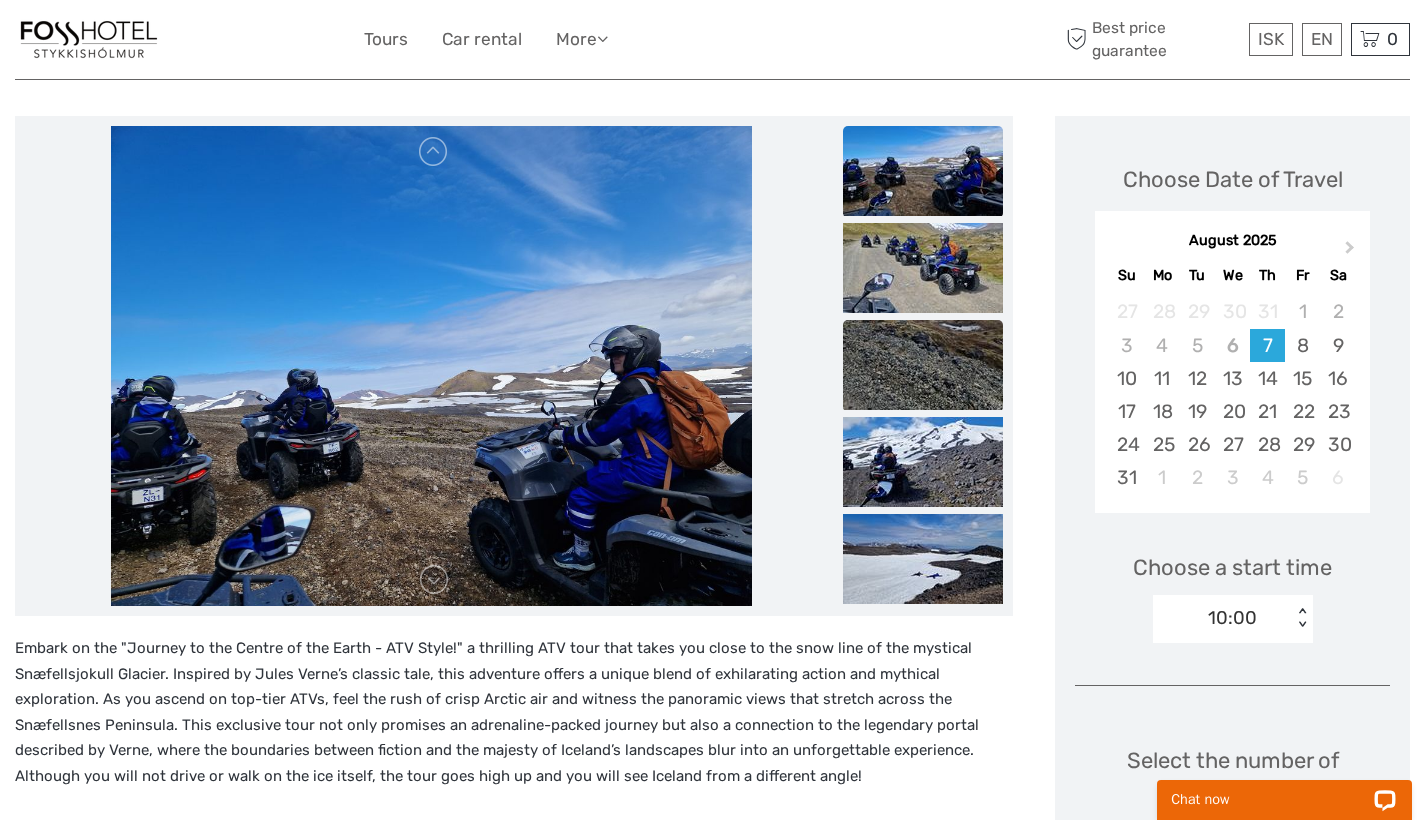 click at bounding box center (923, 365) 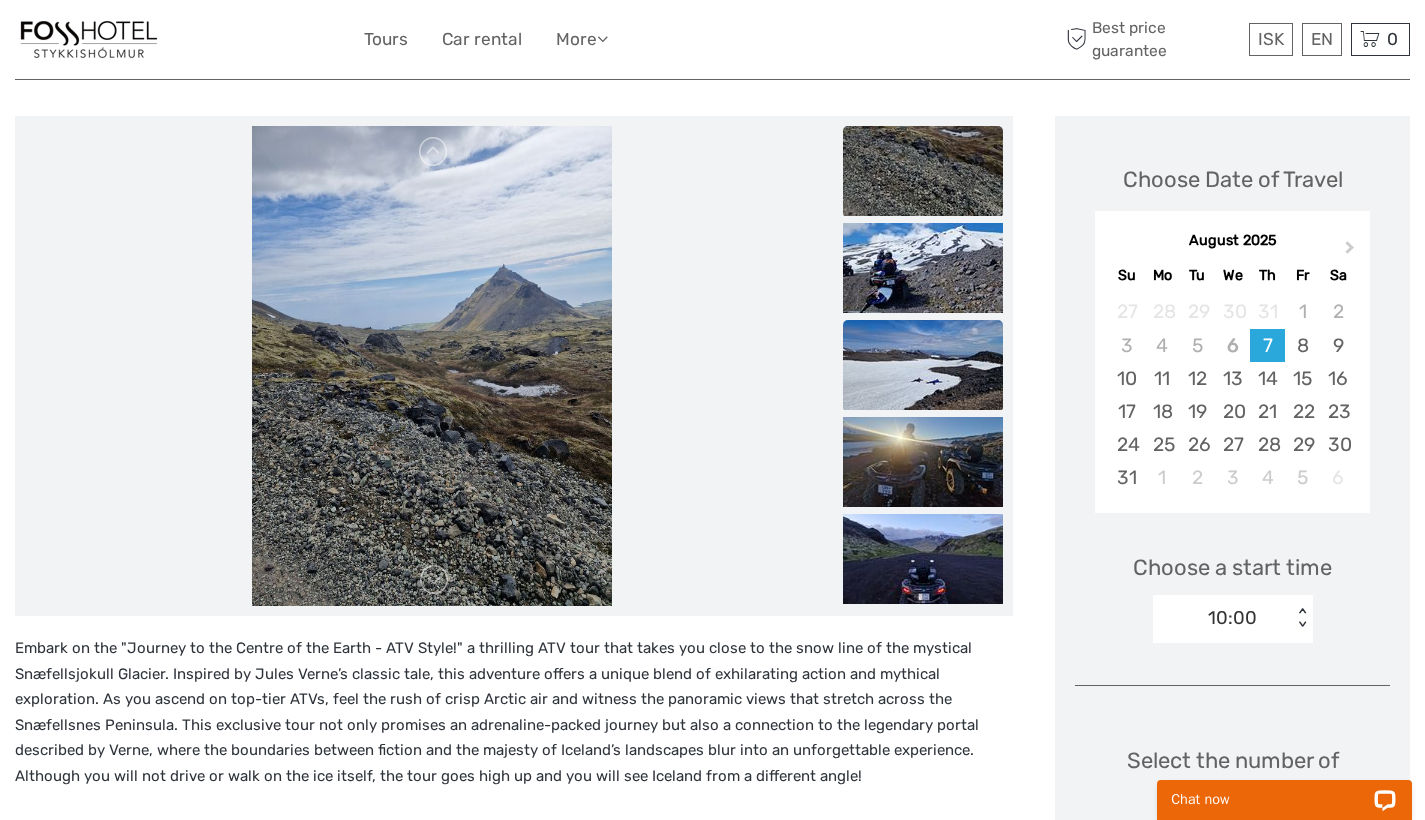 click at bounding box center (923, 365) 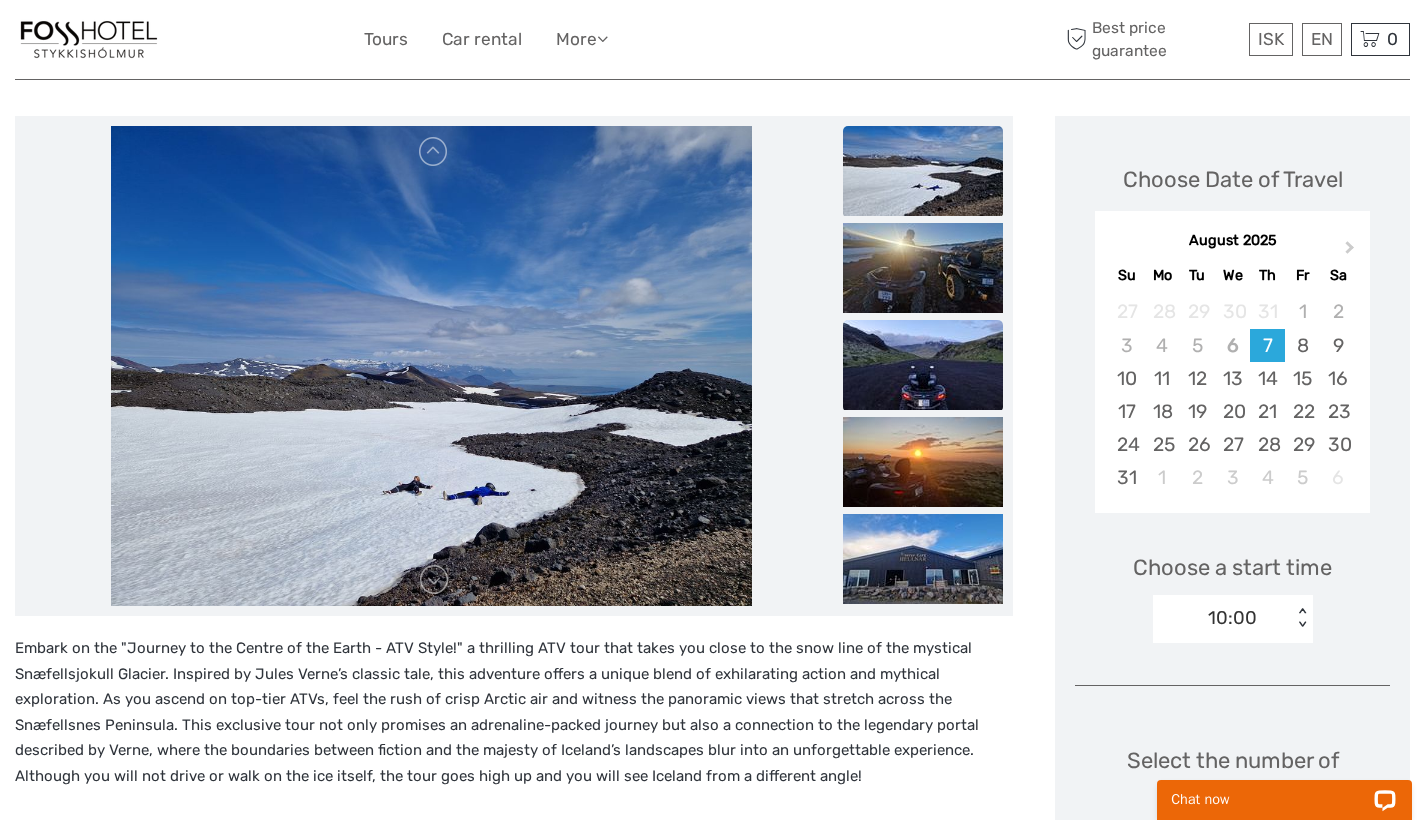 click at bounding box center (923, 365) 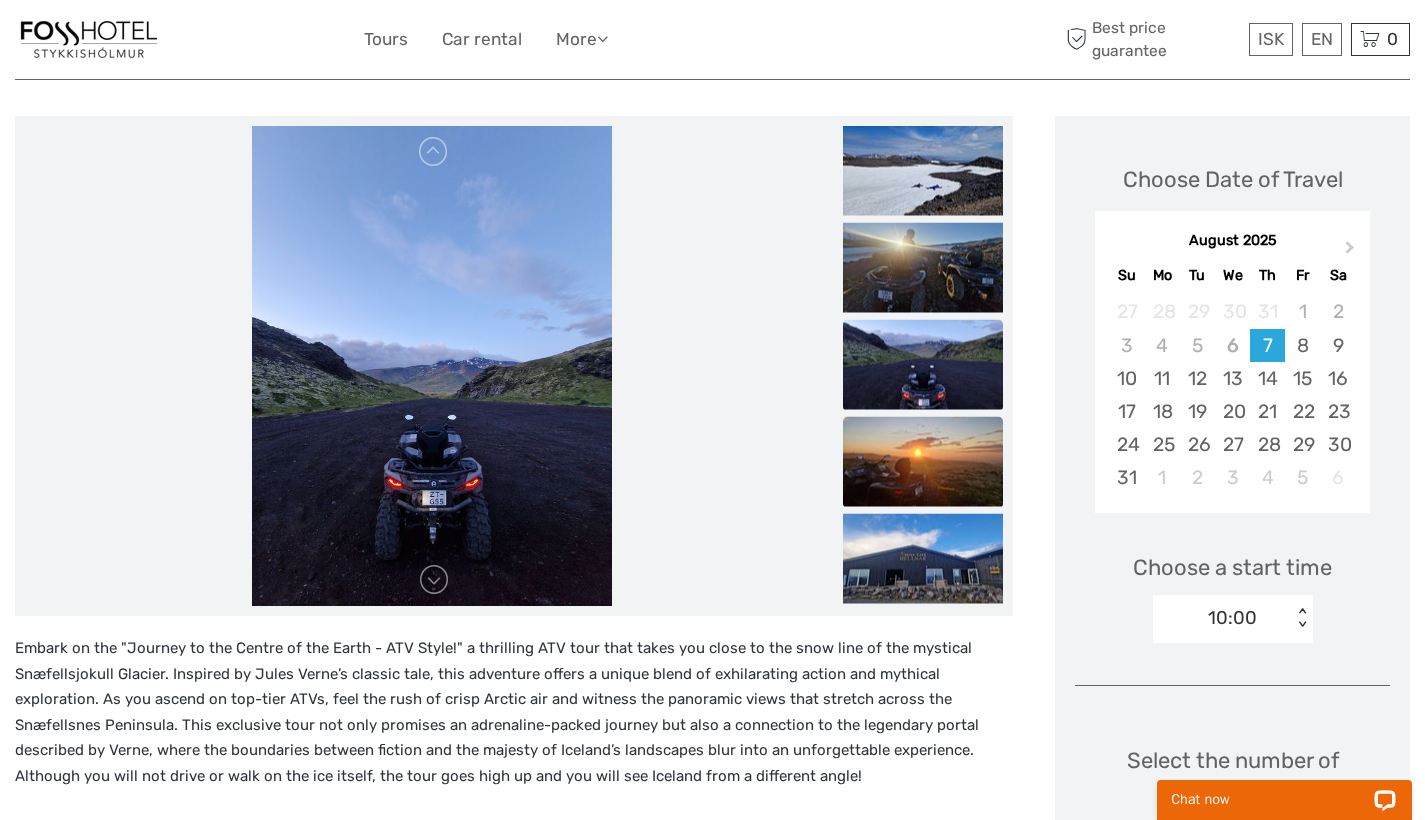 click at bounding box center (923, 462) 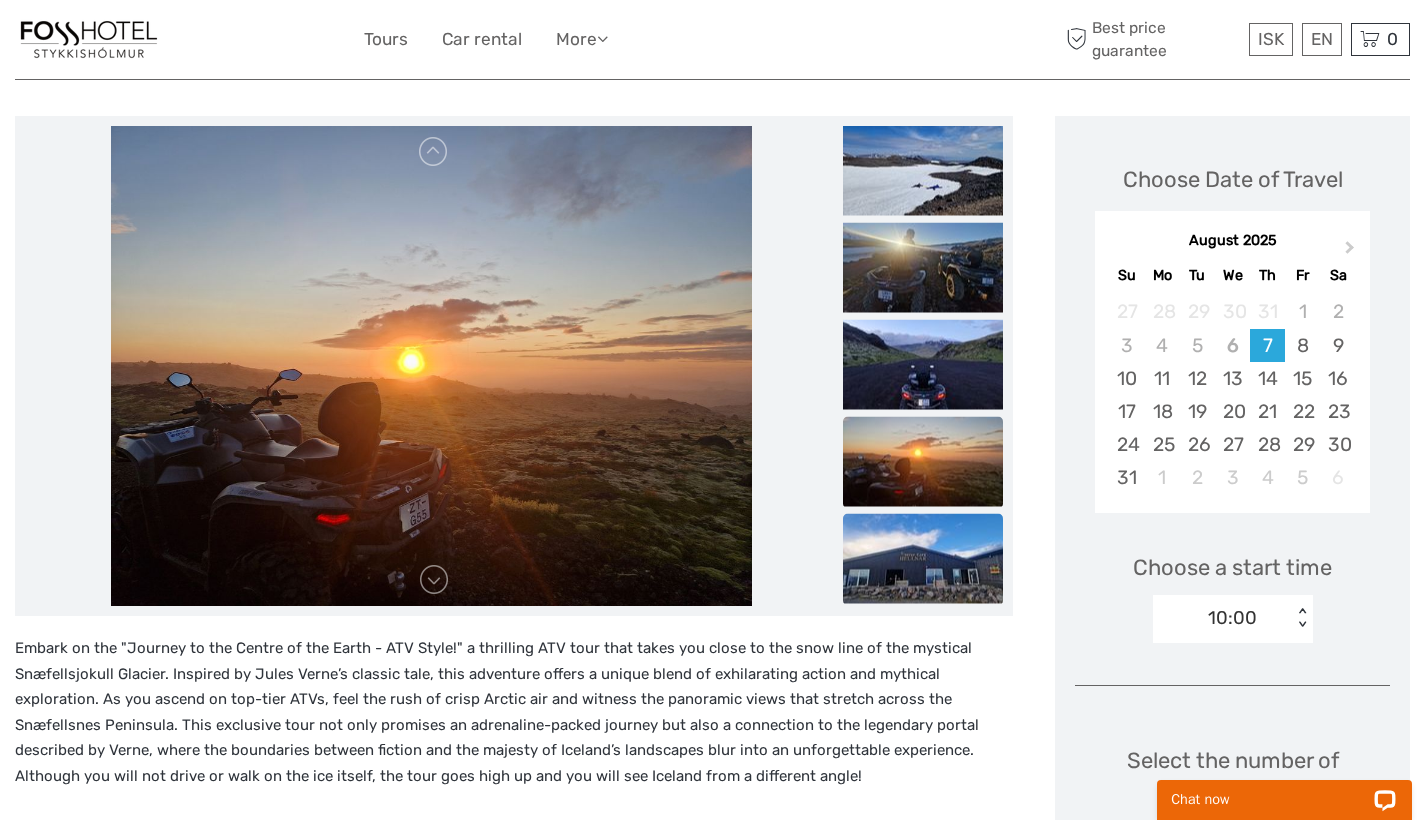 click at bounding box center (923, 559) 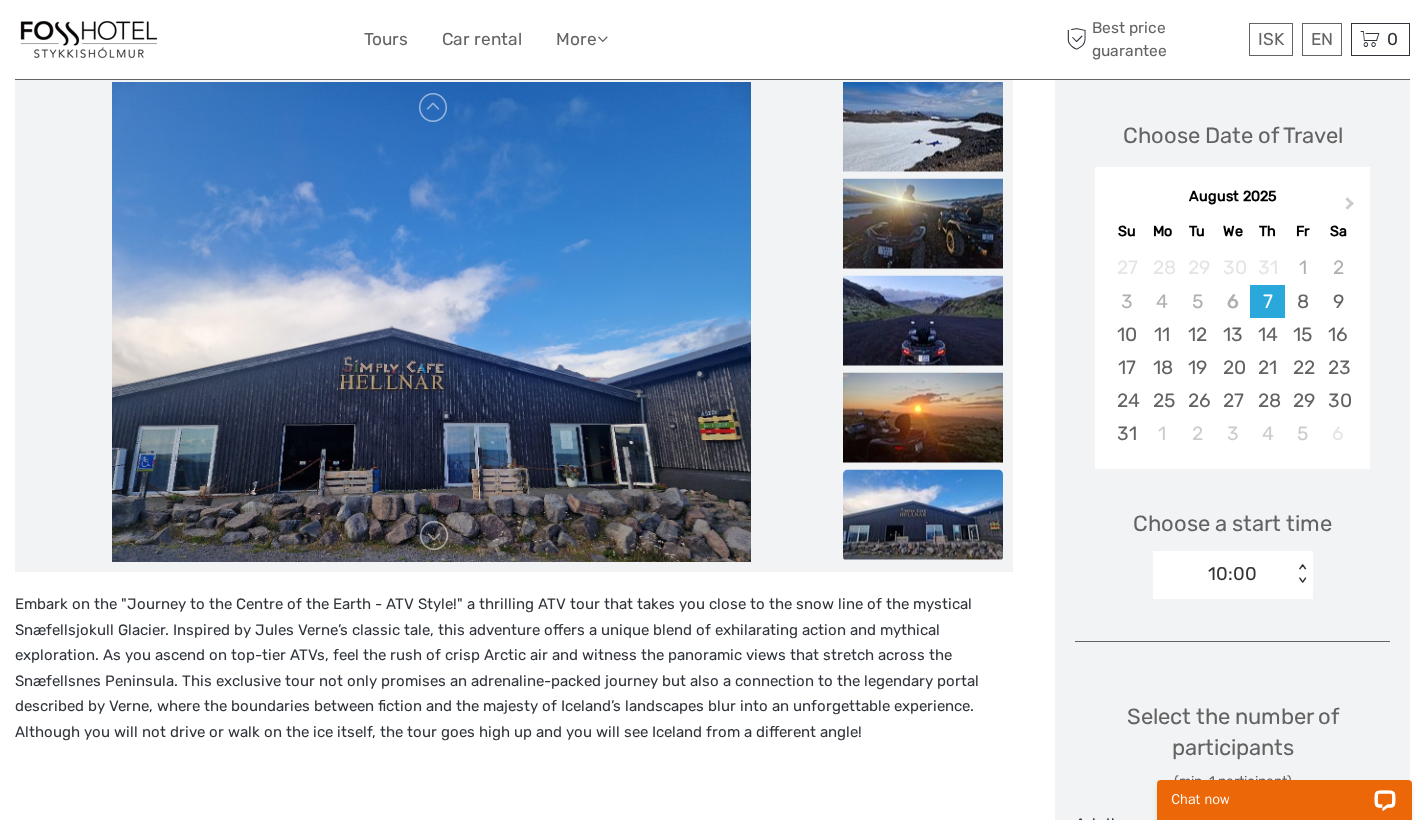 scroll, scrollTop: 304, scrollLeft: 0, axis: vertical 